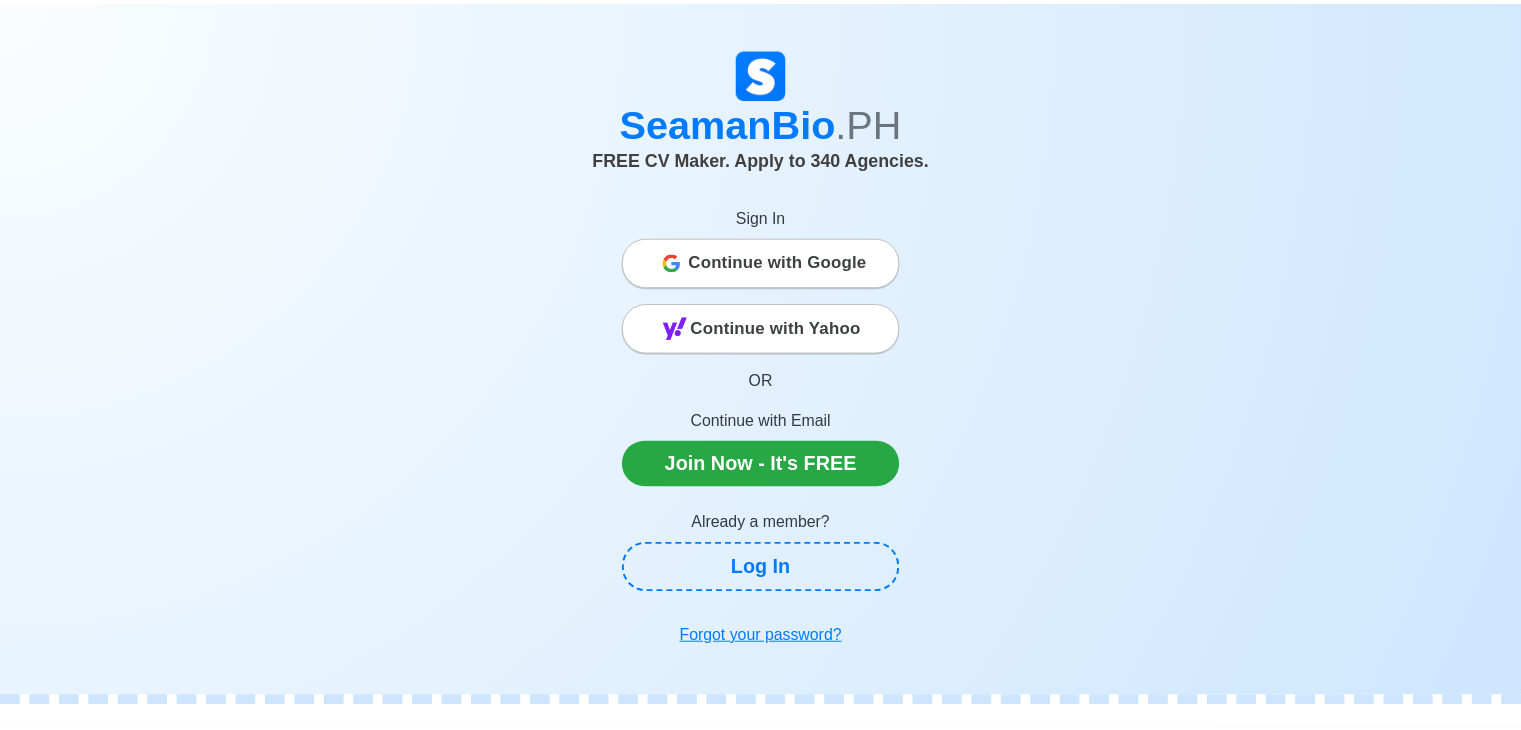 scroll, scrollTop: 0, scrollLeft: 0, axis: both 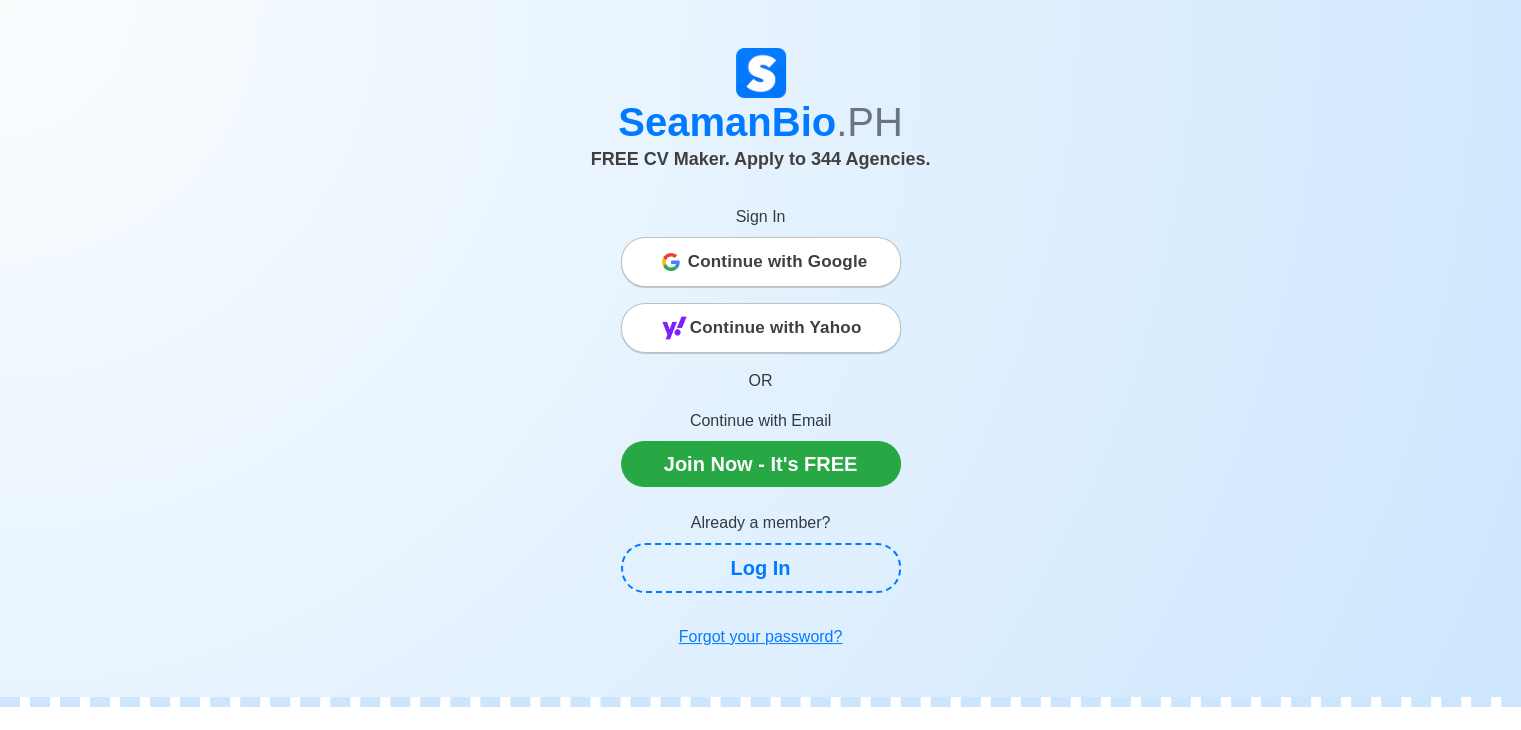 click on "Continue with Google" at bounding box center (761, 262) 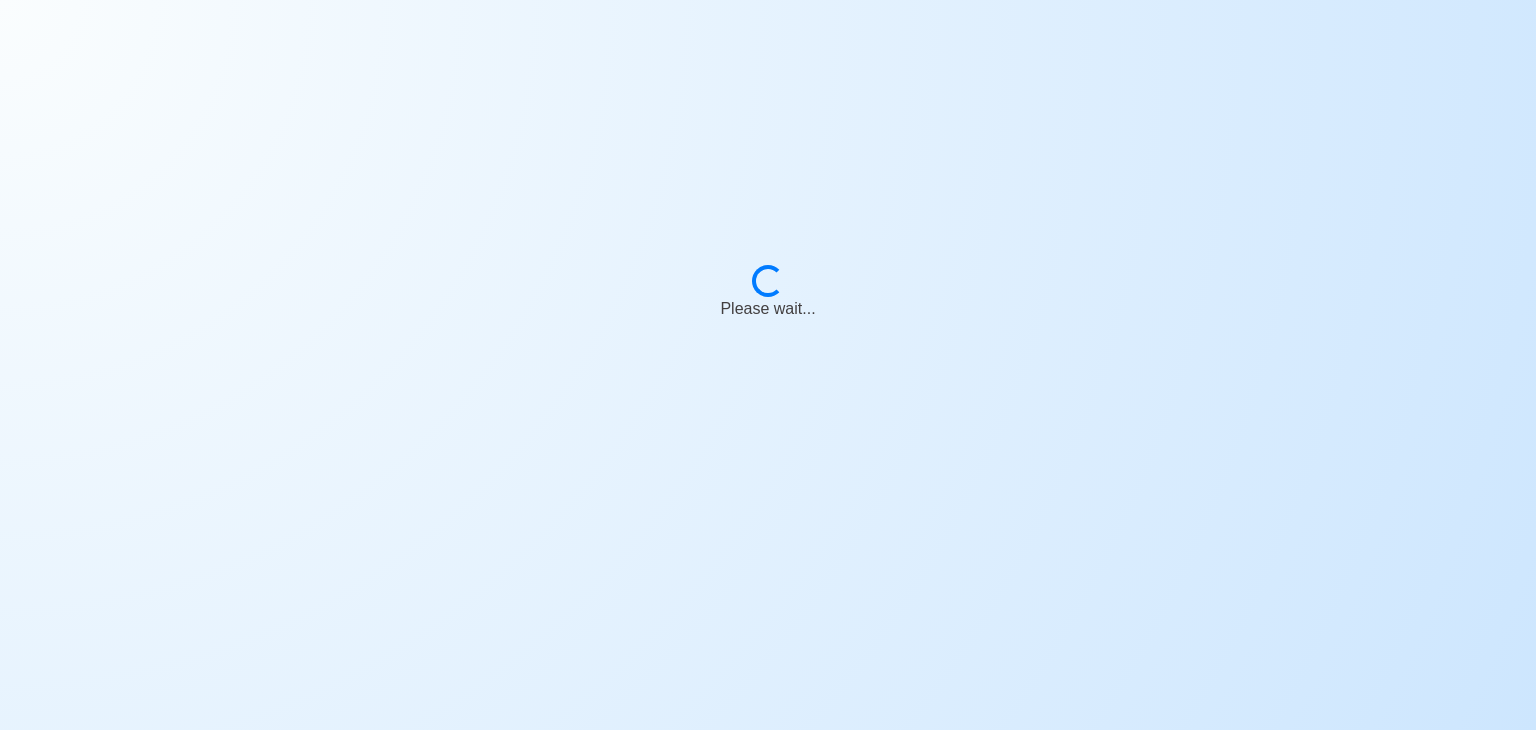 scroll, scrollTop: 0, scrollLeft: 0, axis: both 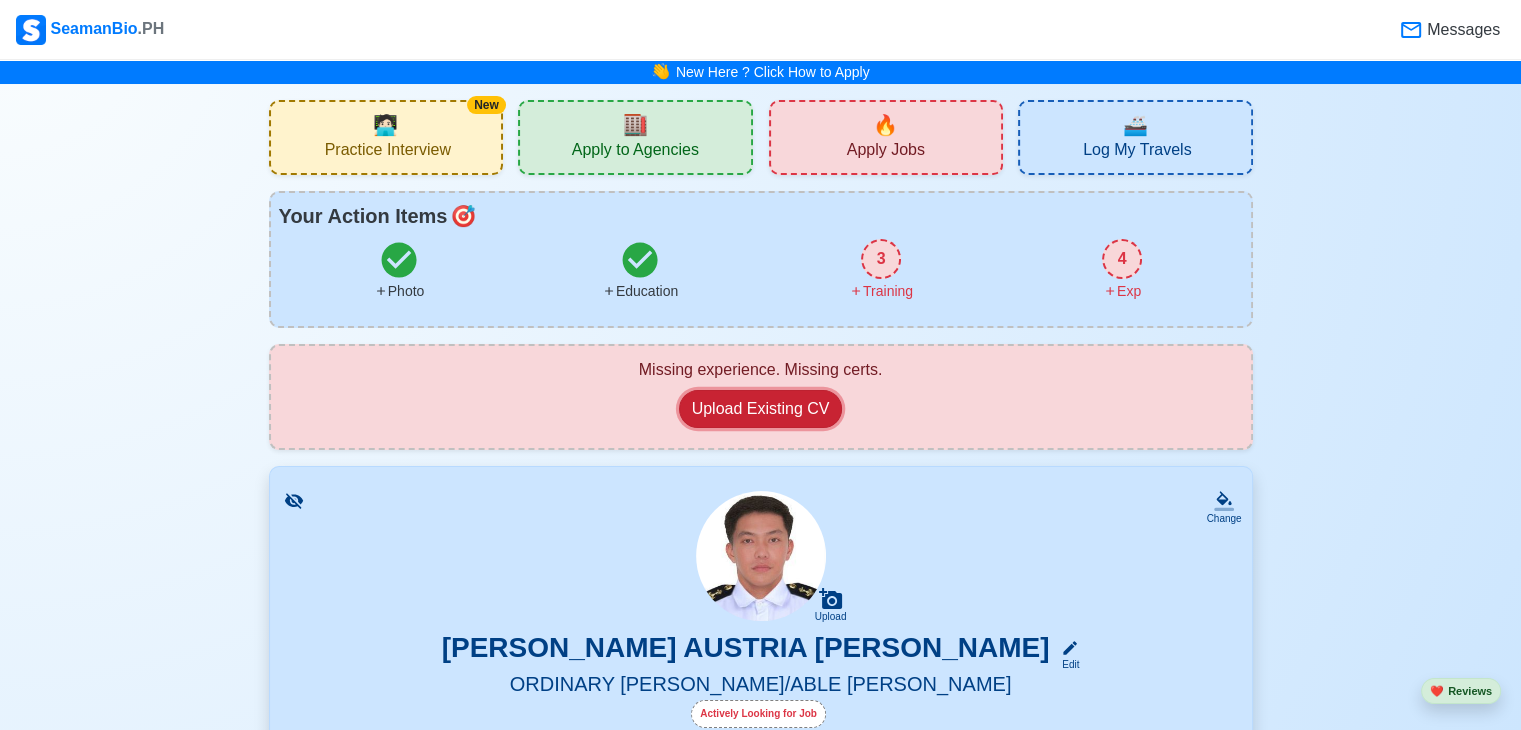 click on "Upload Existing CV" at bounding box center [761, 409] 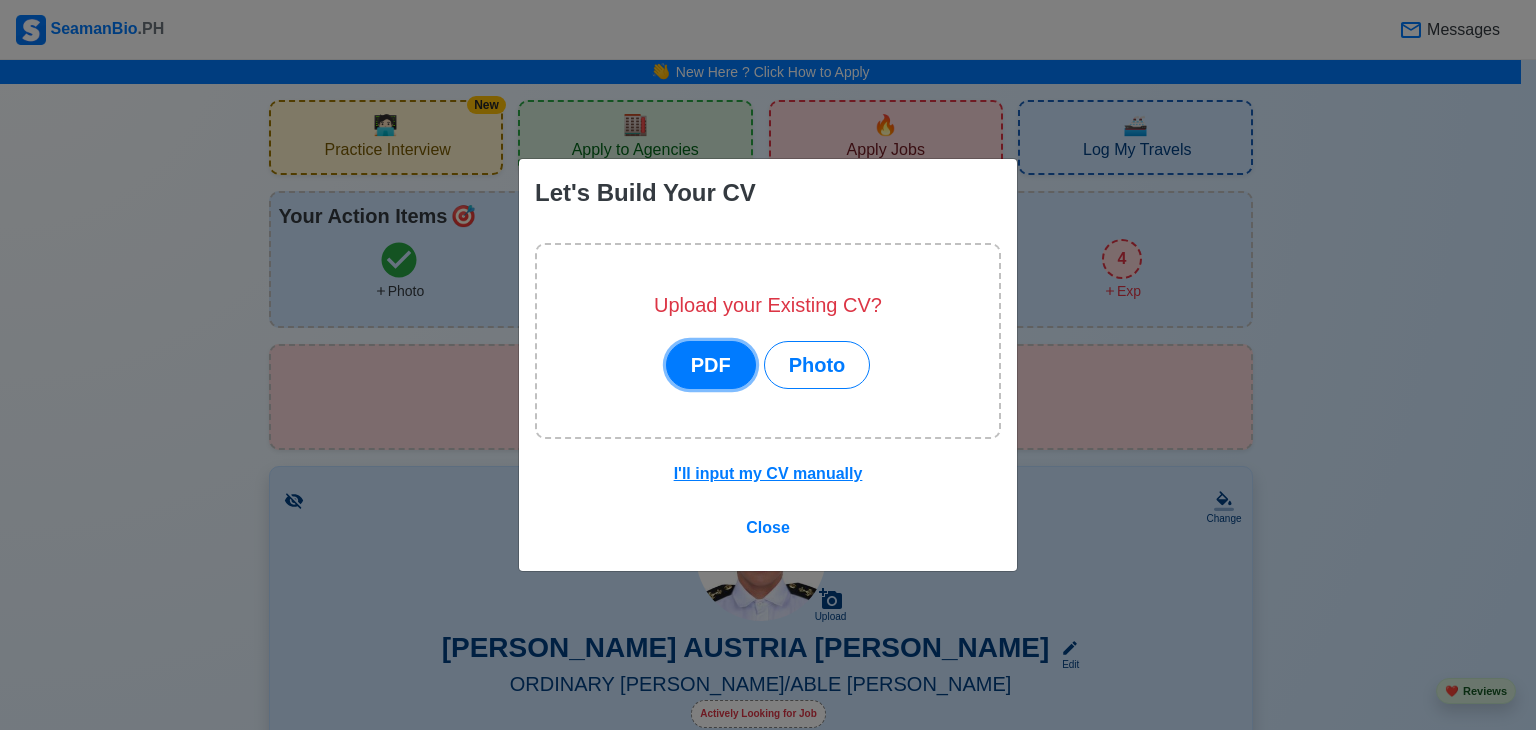 click on "PDF" at bounding box center (711, 365) 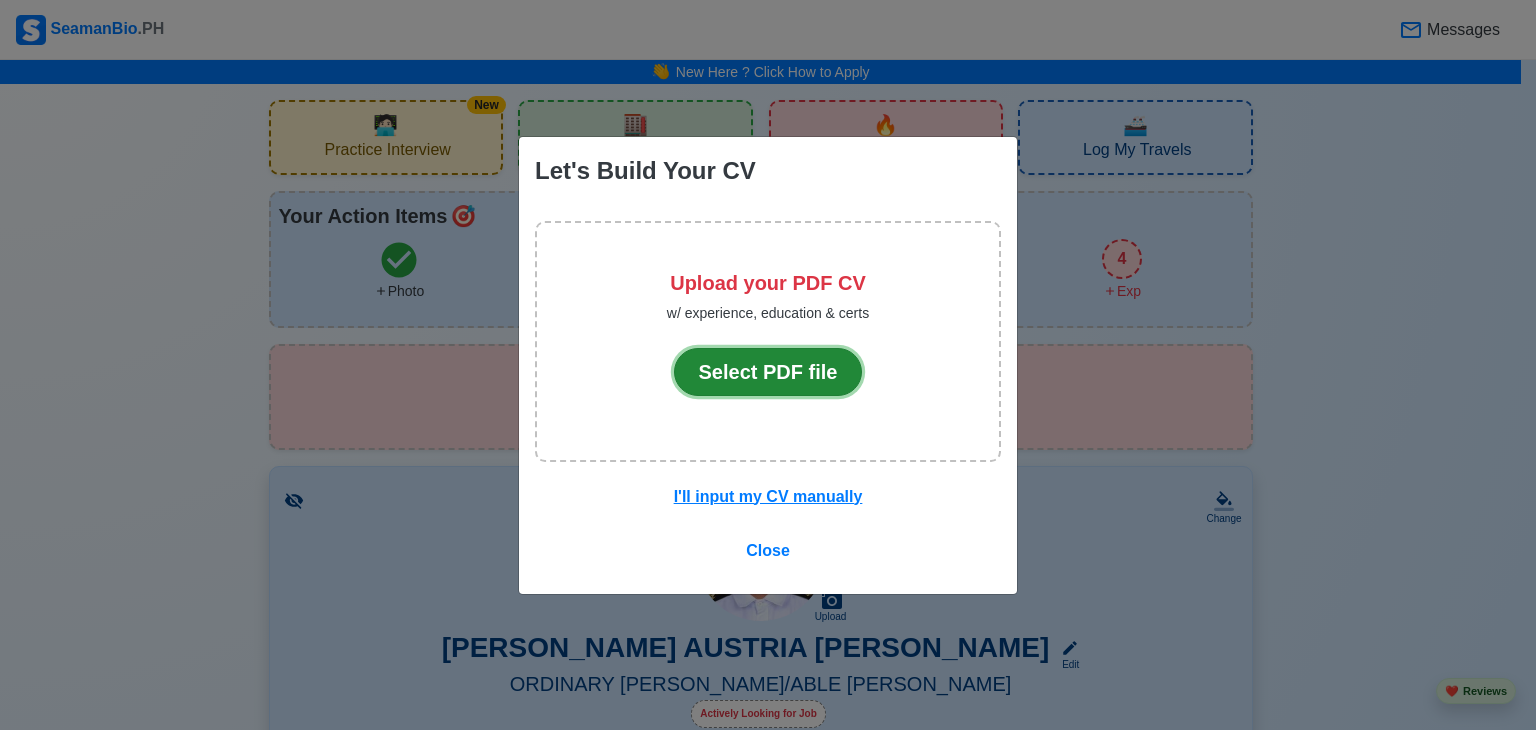 click on "Select PDF file" at bounding box center [768, 372] 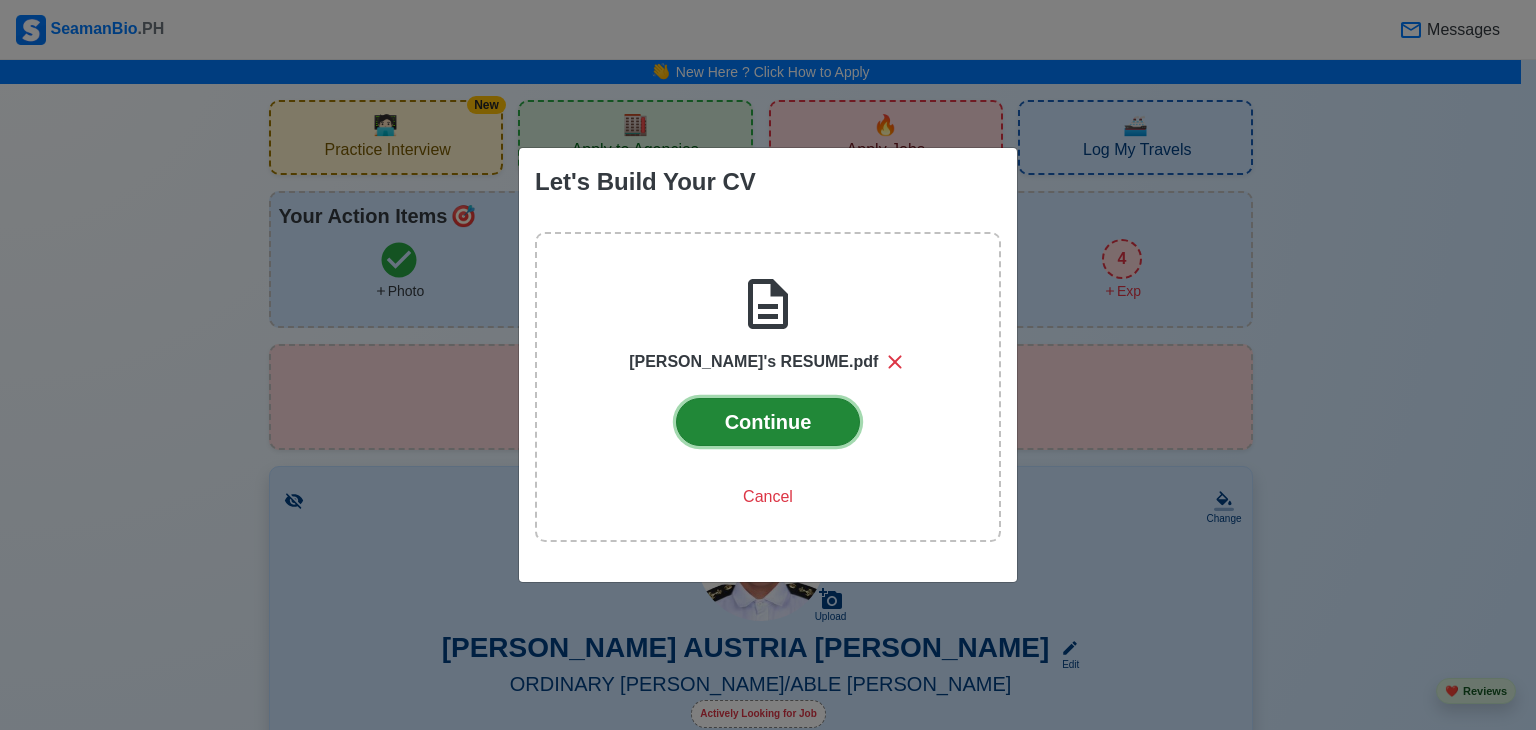 click on "Continue" at bounding box center (768, 422) 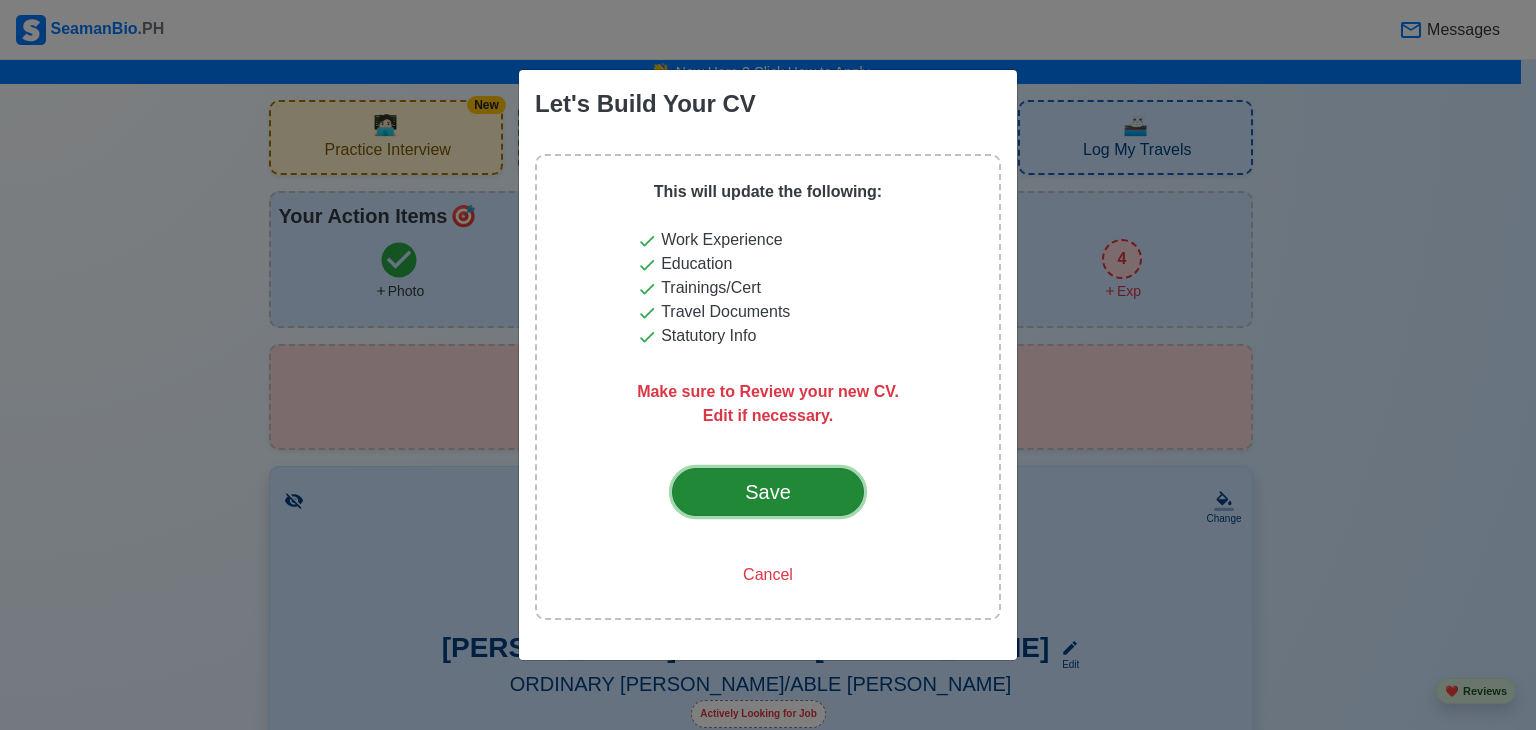 click on "Save" at bounding box center [768, 492] 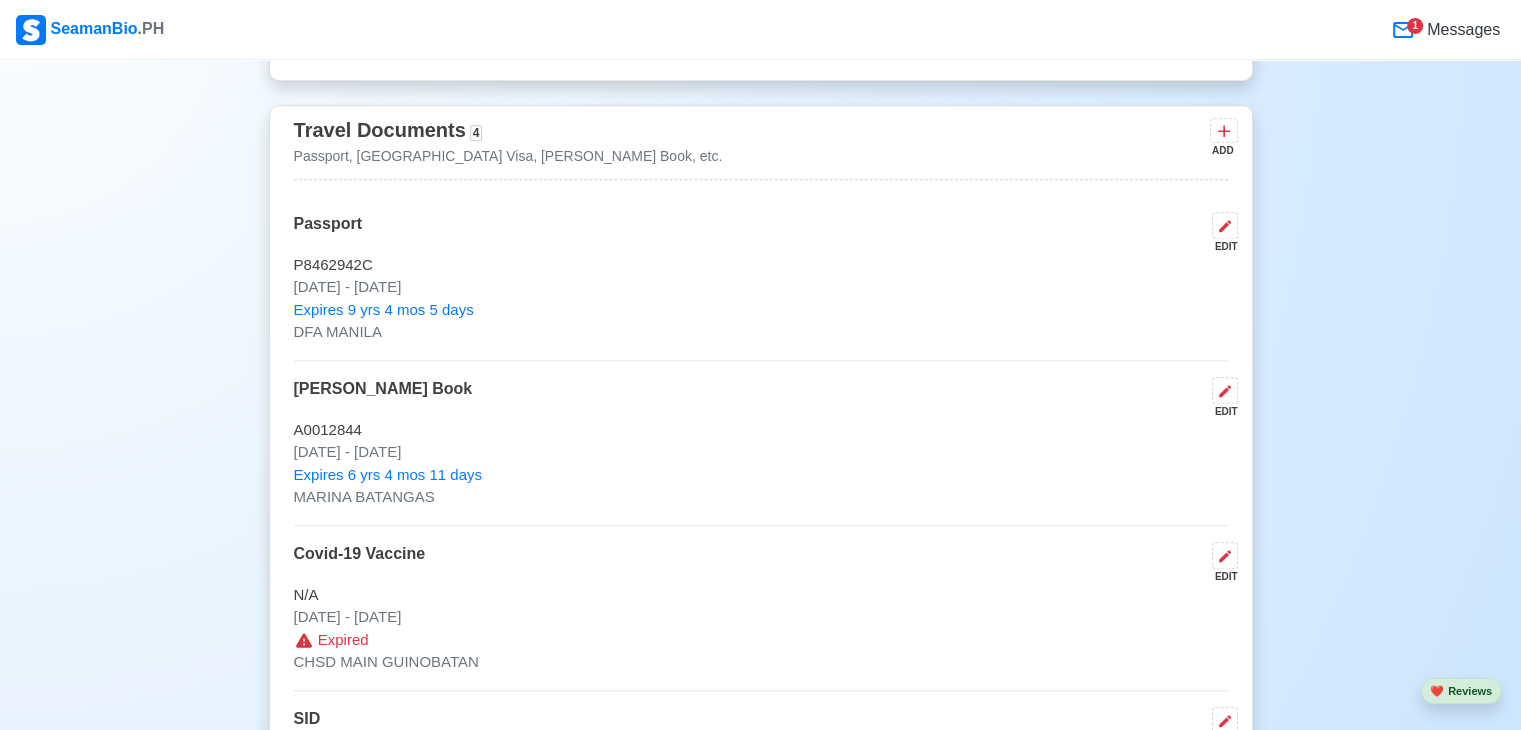 scroll, scrollTop: 1550, scrollLeft: 0, axis: vertical 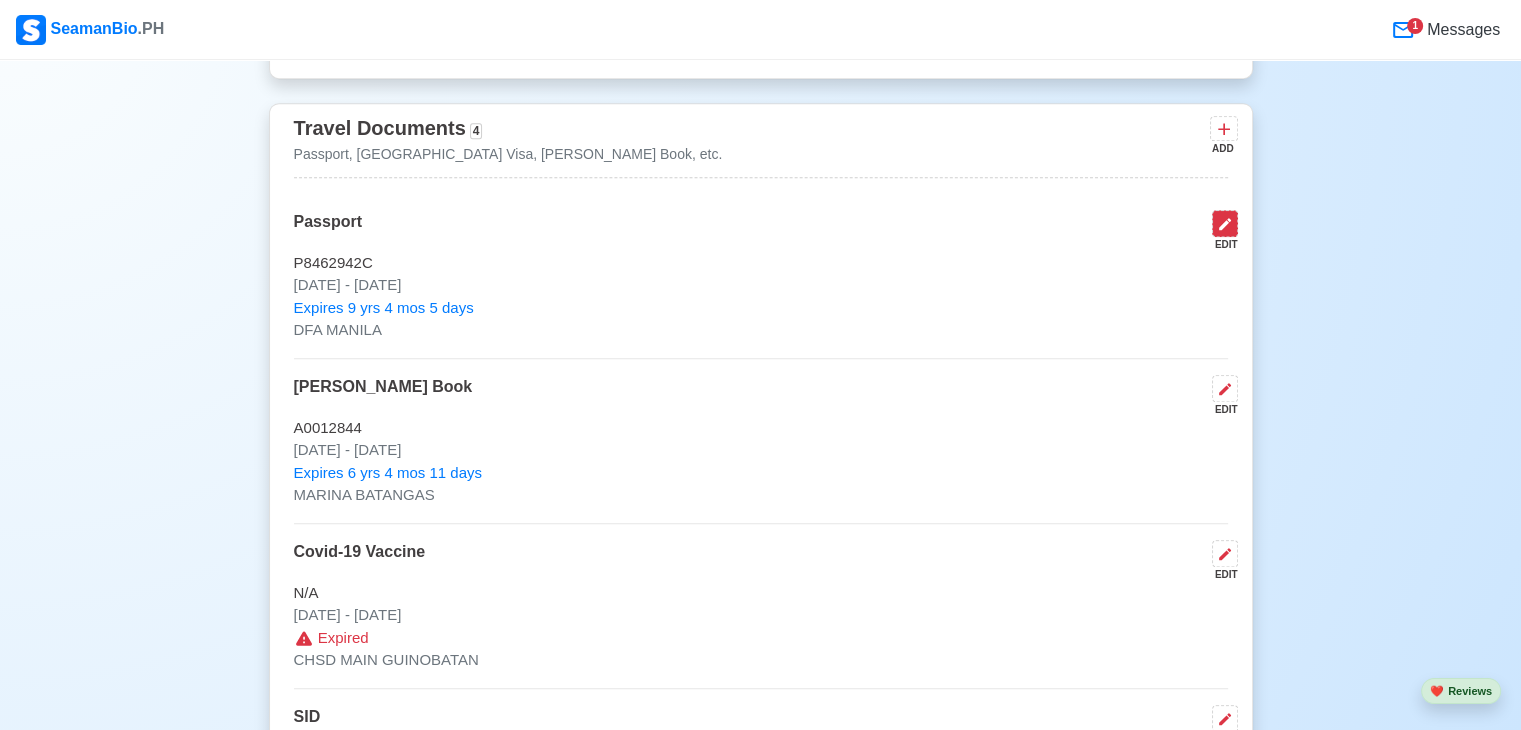 click 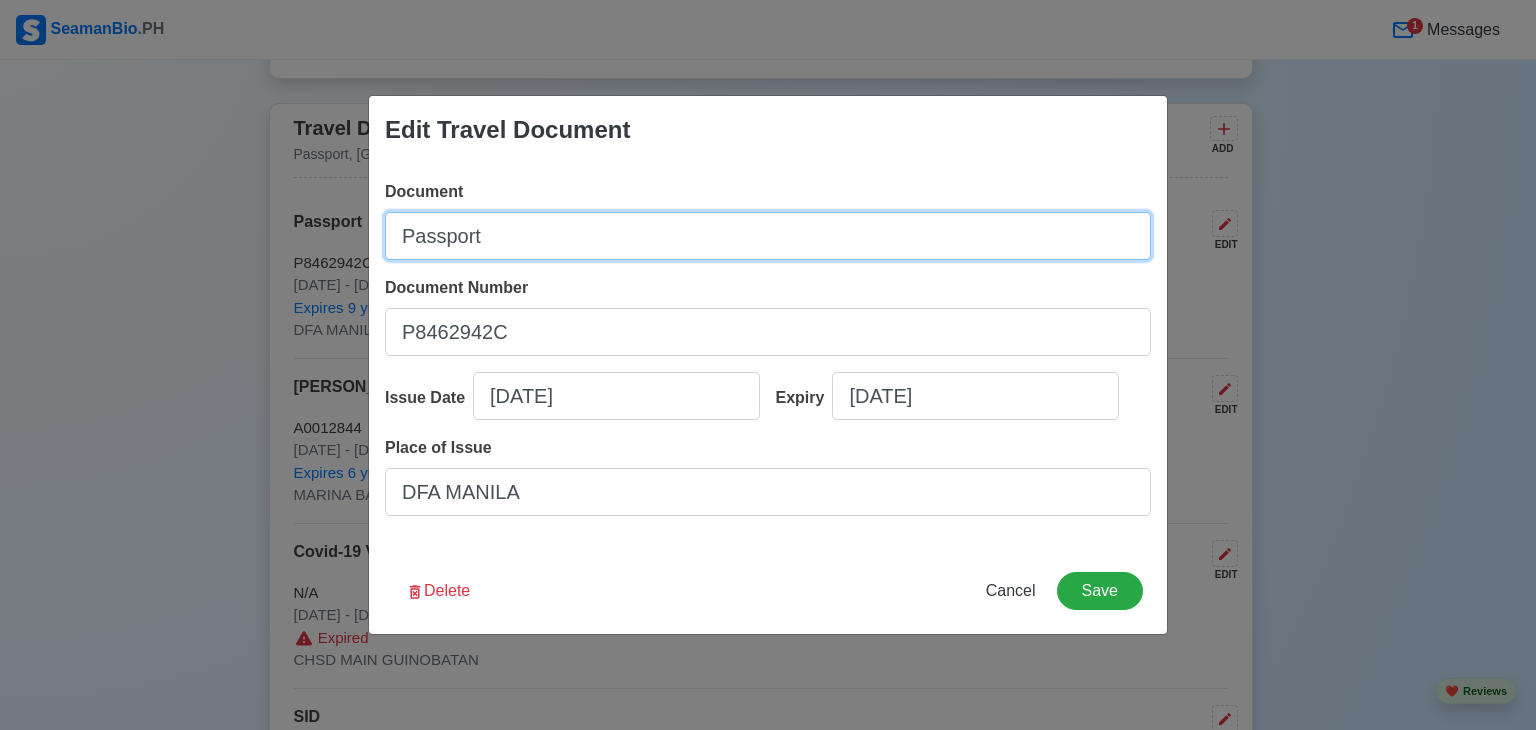 click on "Passport" at bounding box center [768, 236] 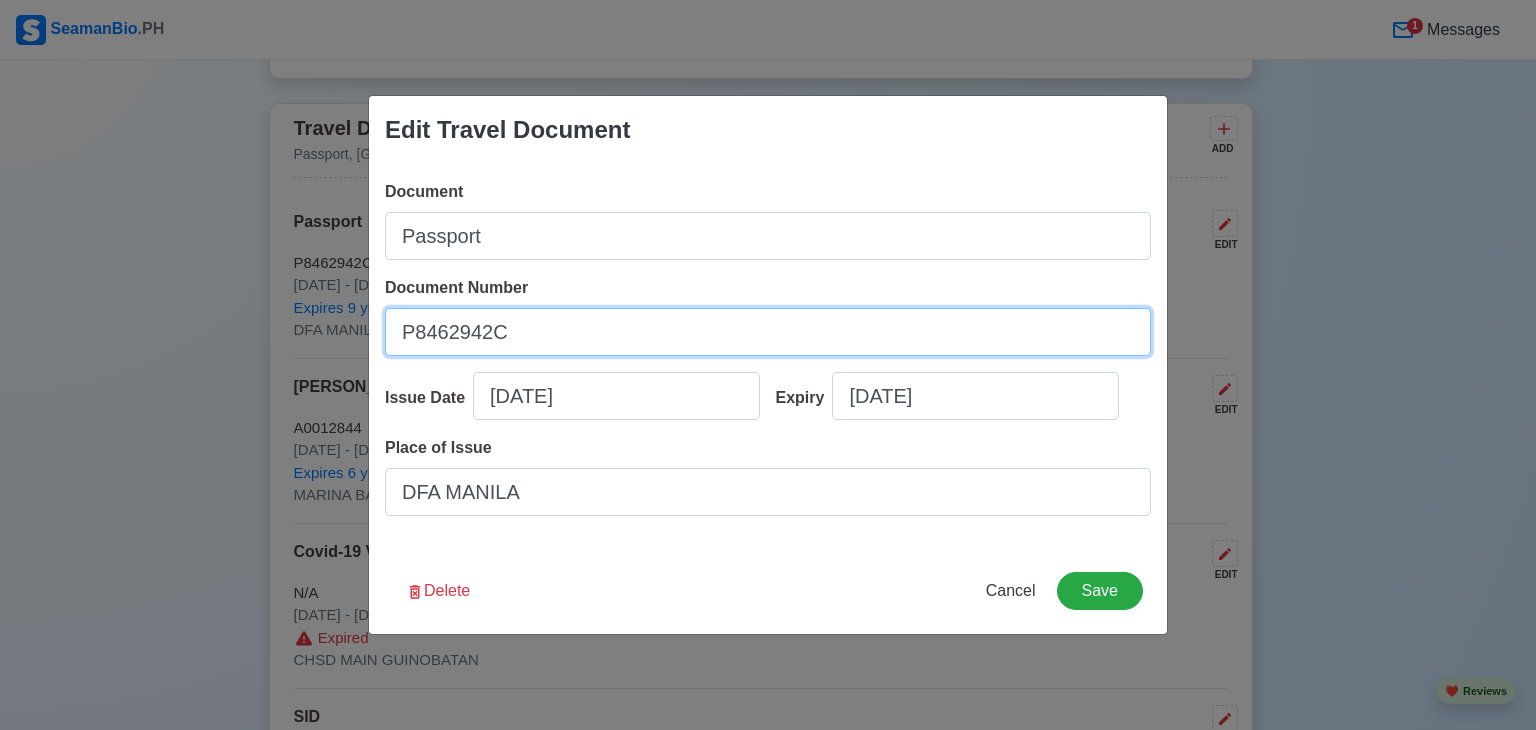 click on "P8462942C" at bounding box center (768, 332) 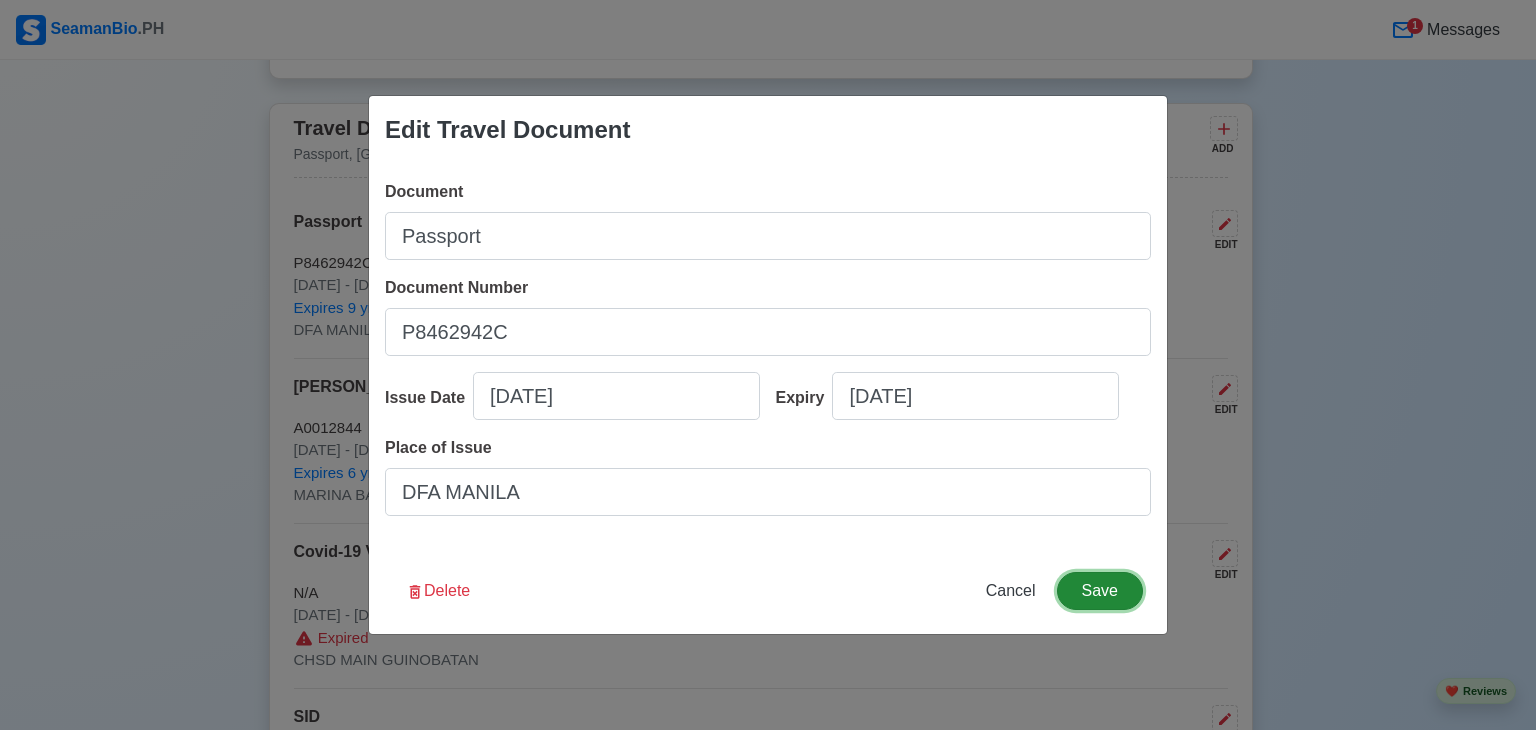 click on "Save" at bounding box center [1100, 591] 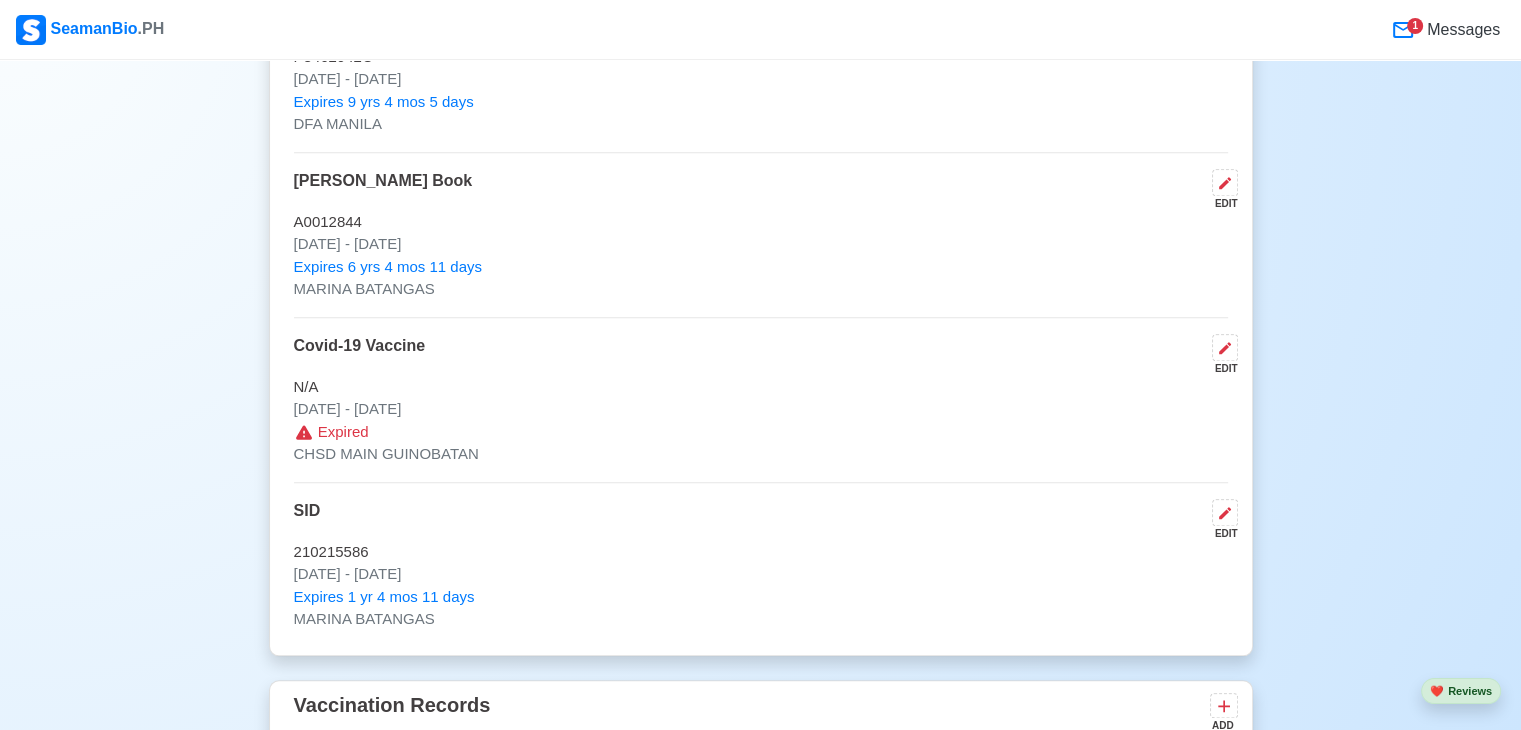 scroll, scrollTop: 1755, scrollLeft: 0, axis: vertical 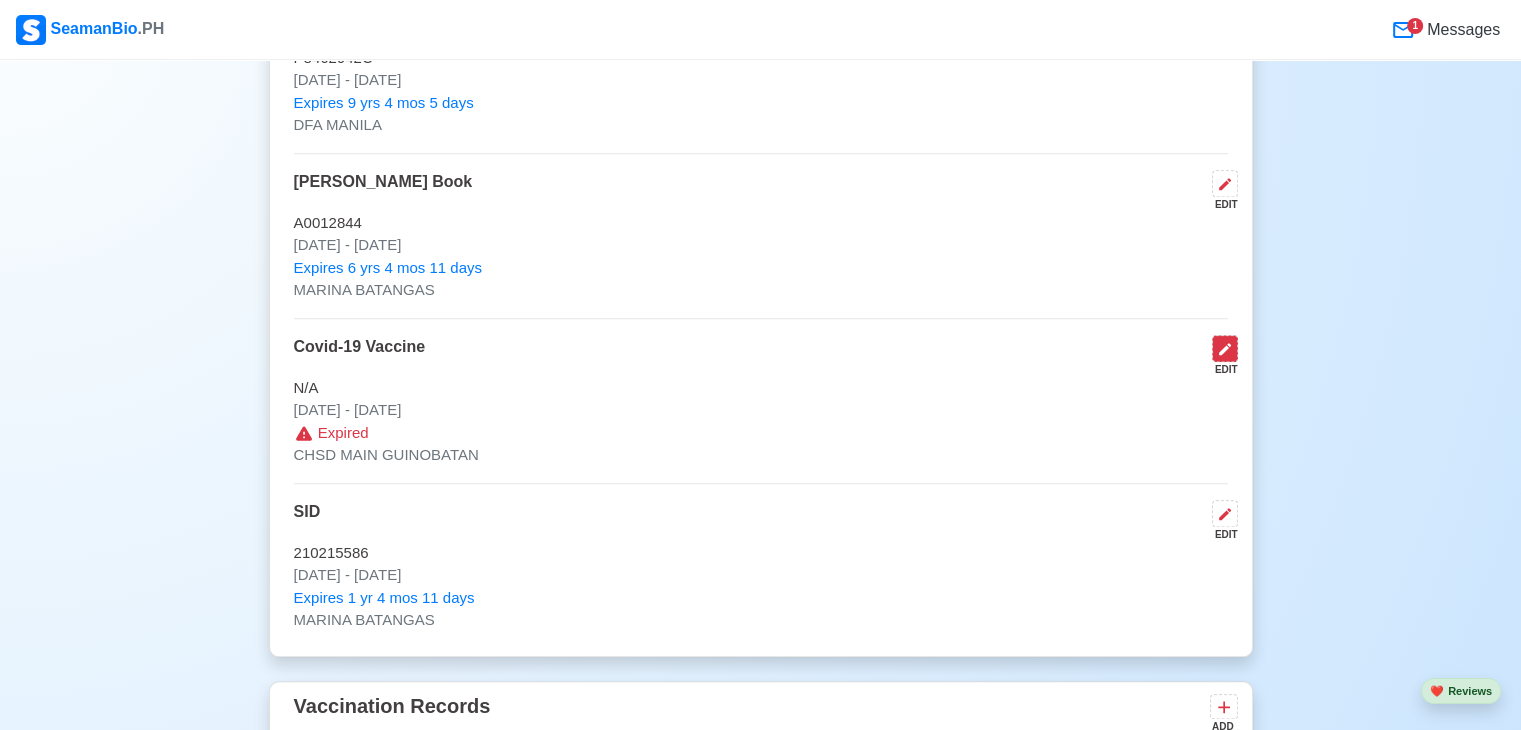 click at bounding box center [1225, 348] 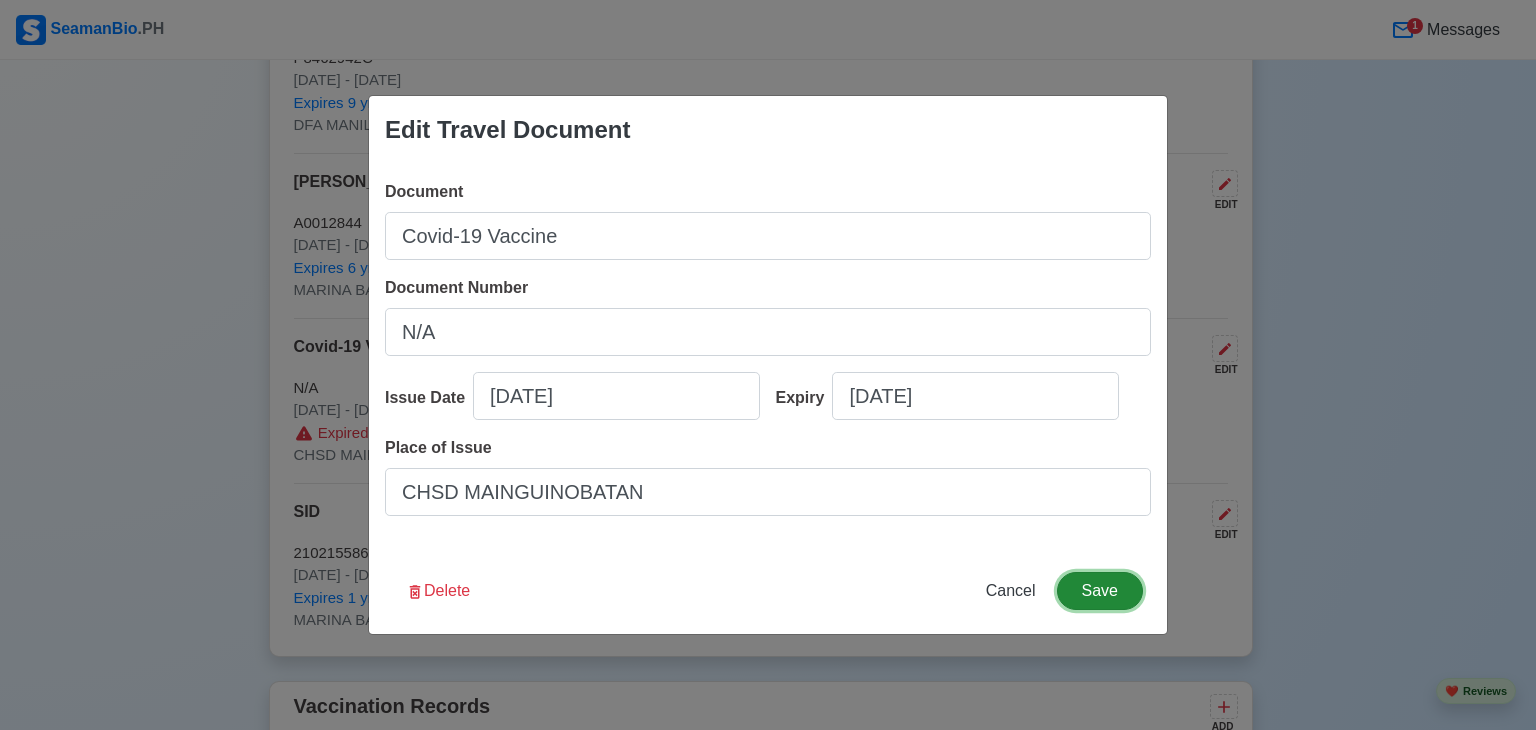 click on "Save" at bounding box center (1100, 591) 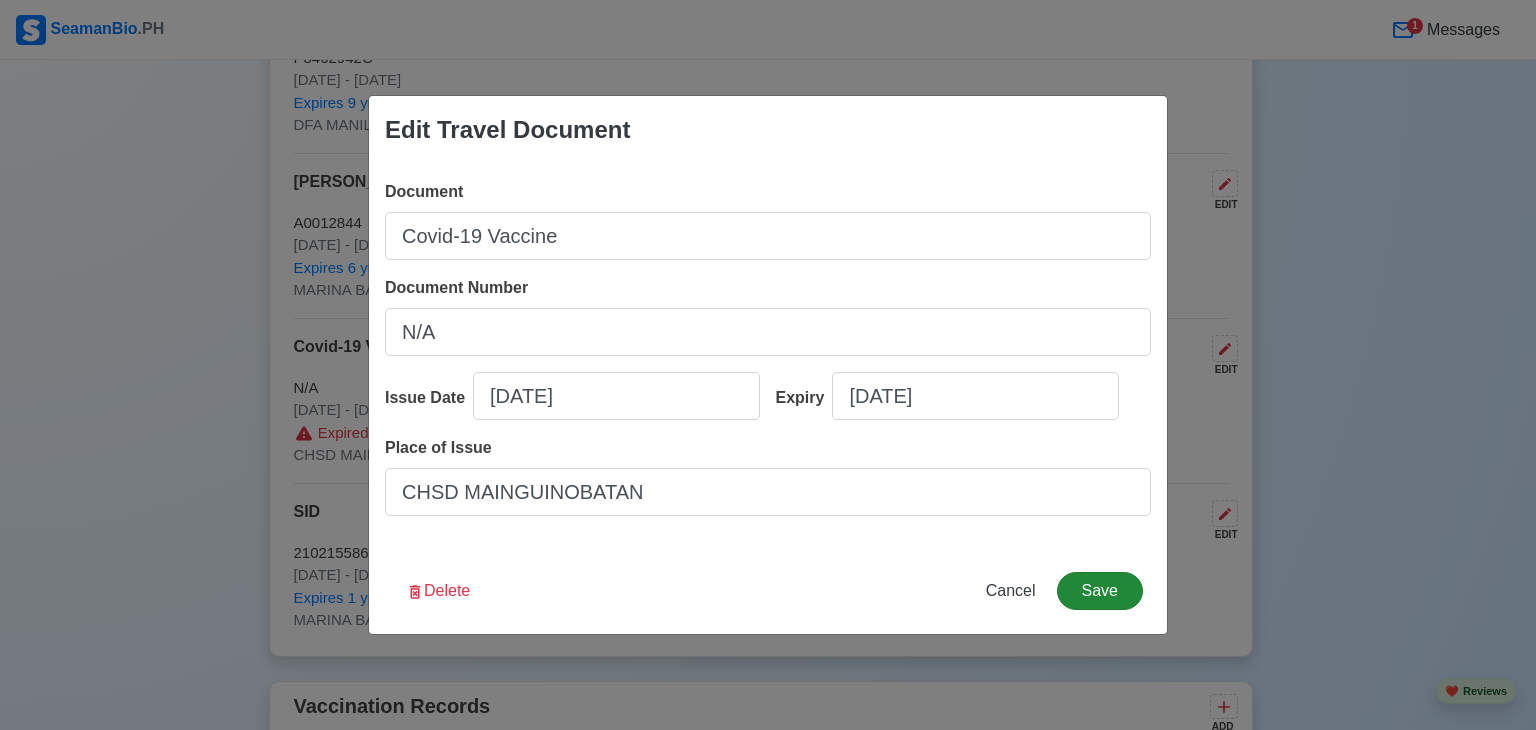 type on "CHSD MAINGUINOBATAN" 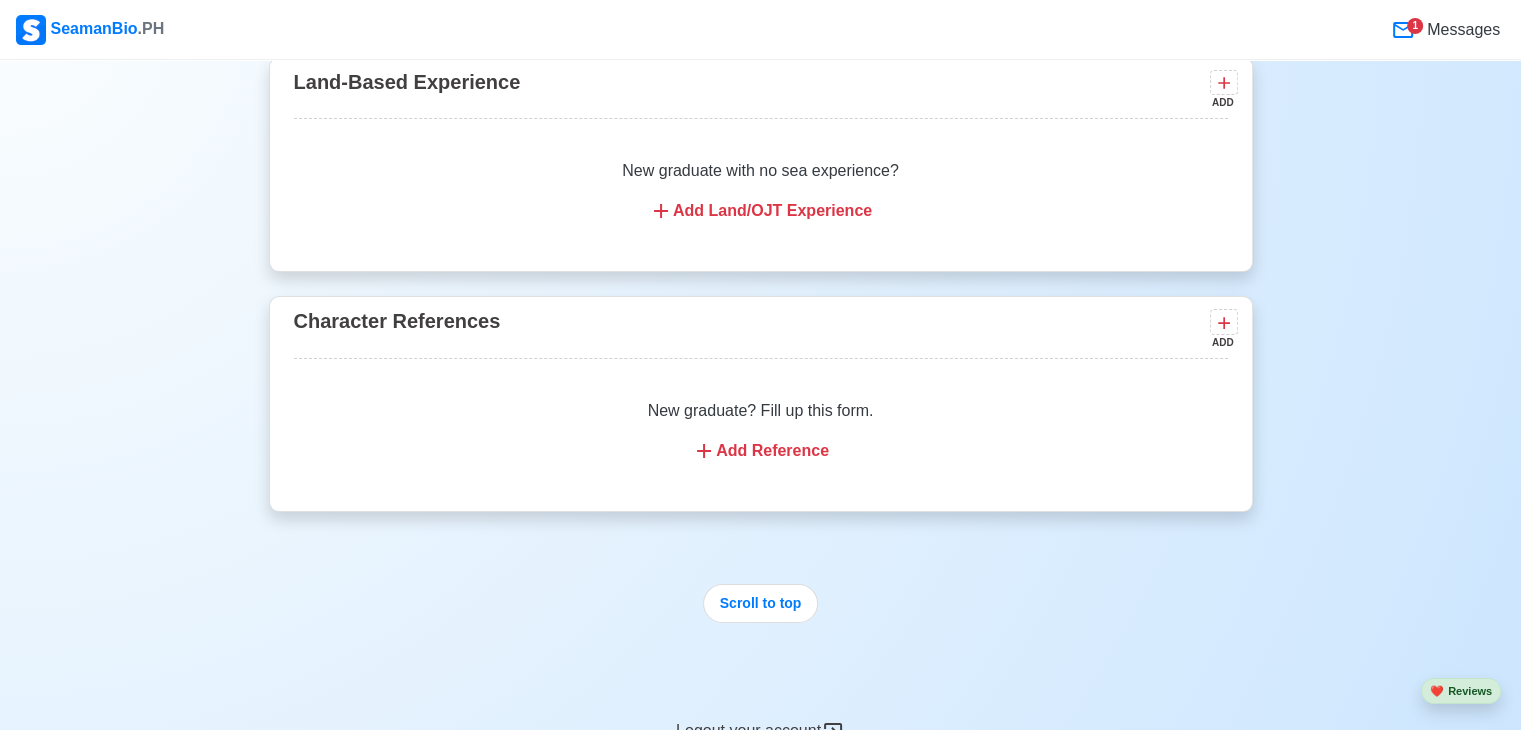 scroll, scrollTop: 4874, scrollLeft: 0, axis: vertical 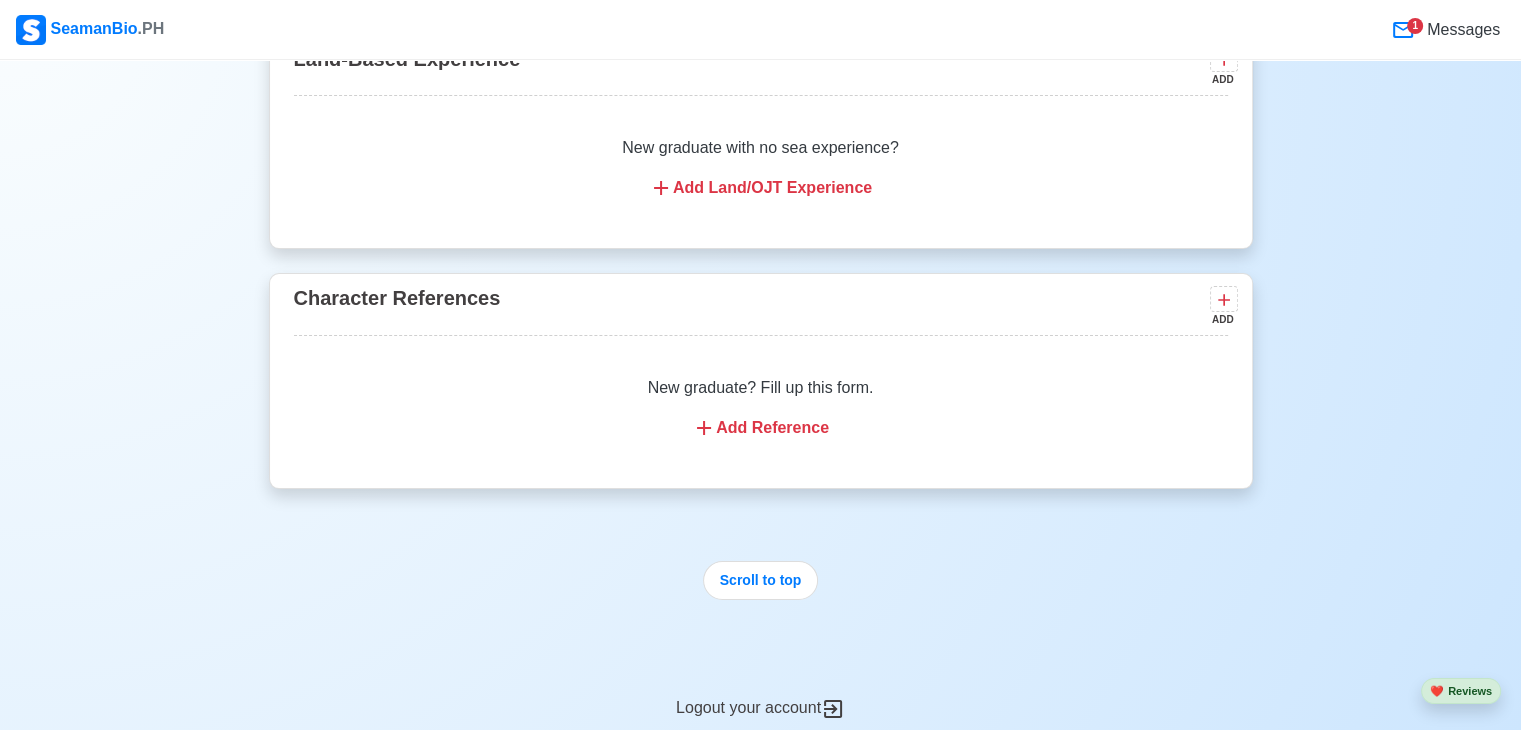 click on "Add Reference" at bounding box center [761, 428] 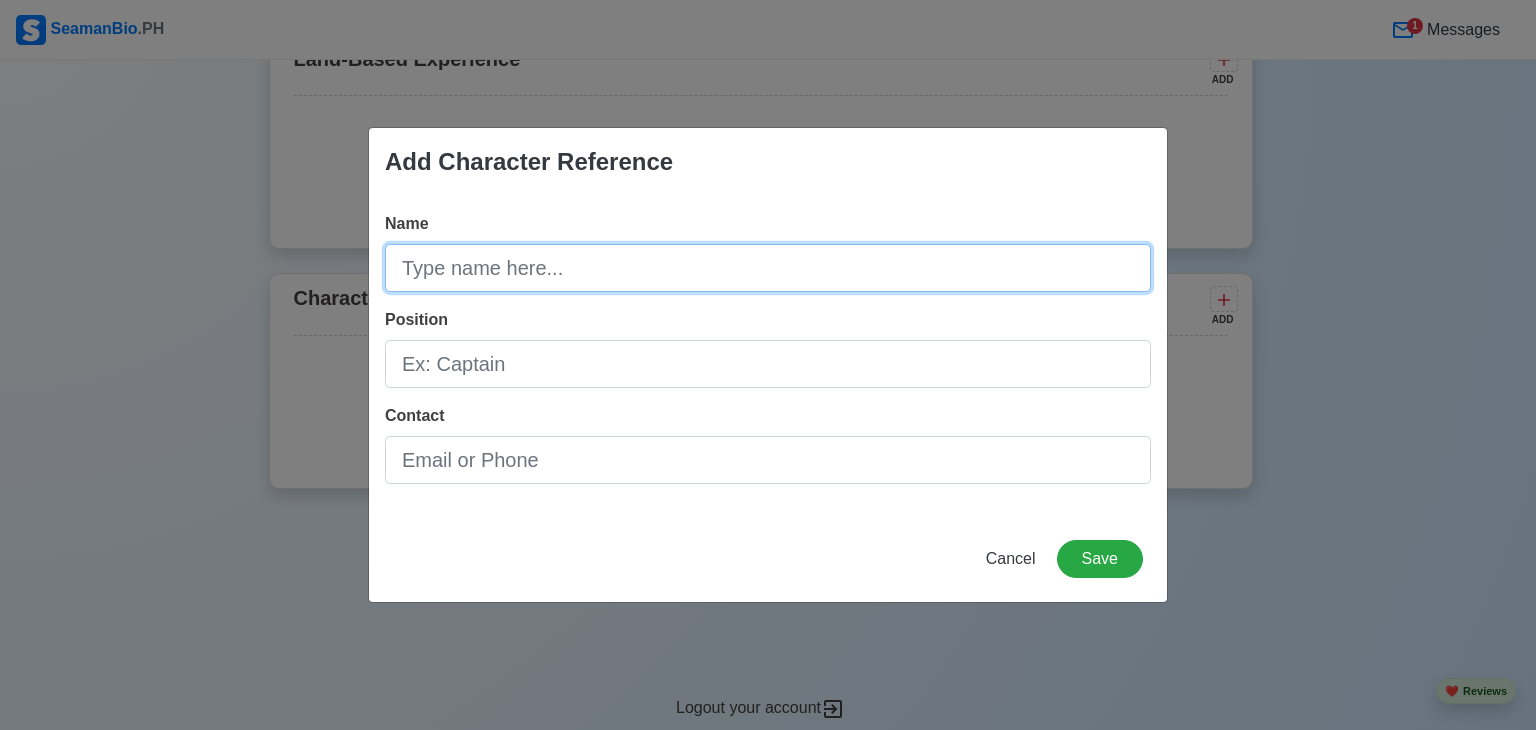 click on "Name" at bounding box center [768, 268] 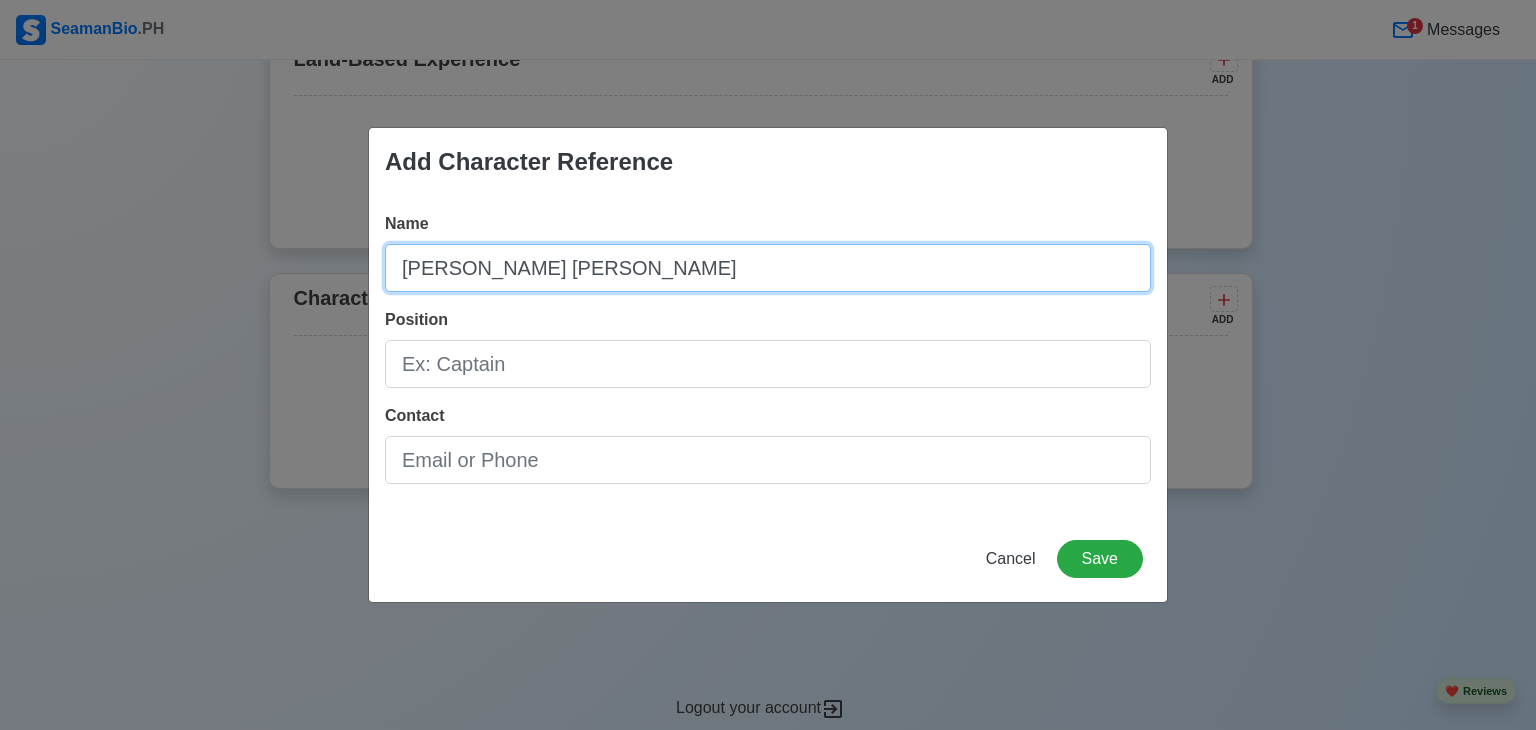 type on "Jake Hendrick Marcelino" 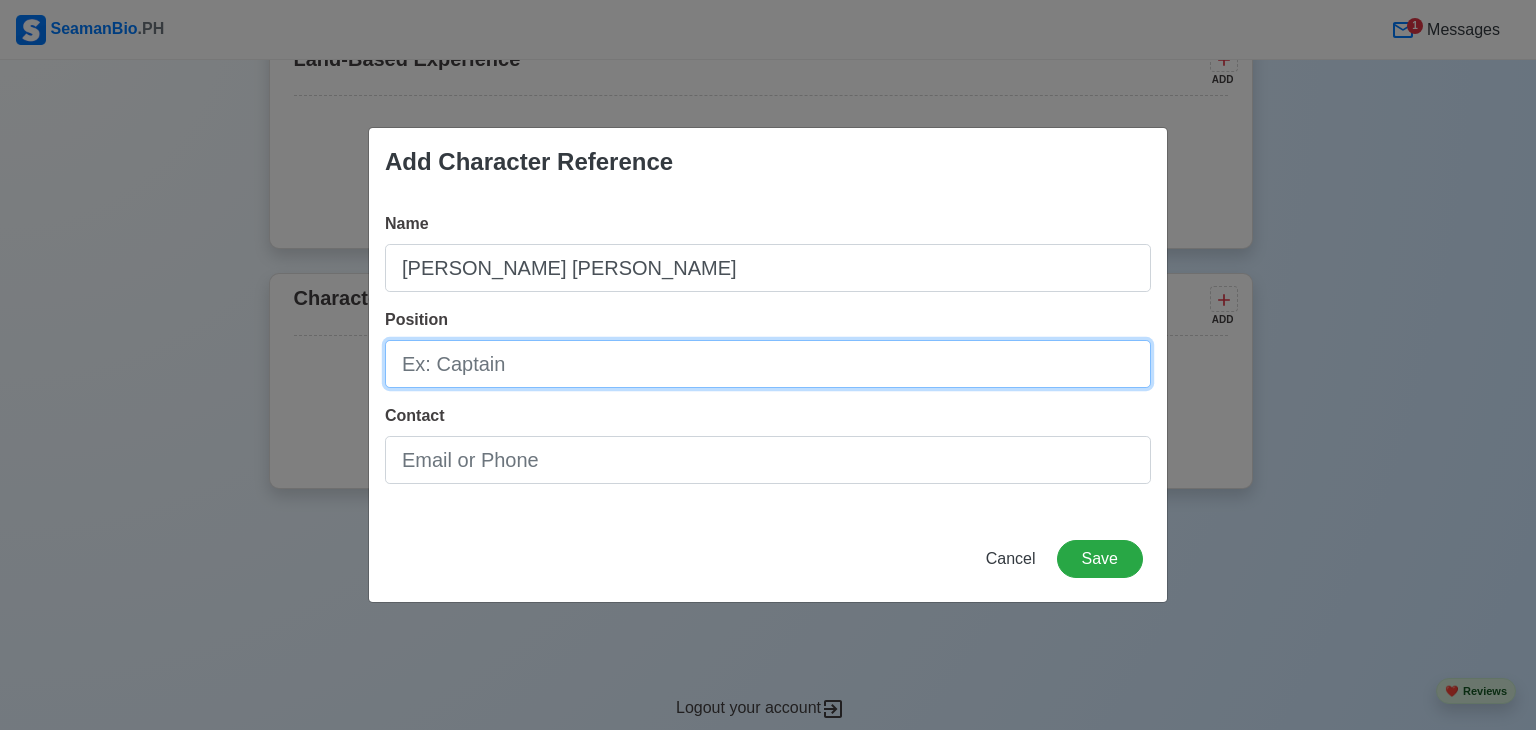 click on "Position" at bounding box center [768, 364] 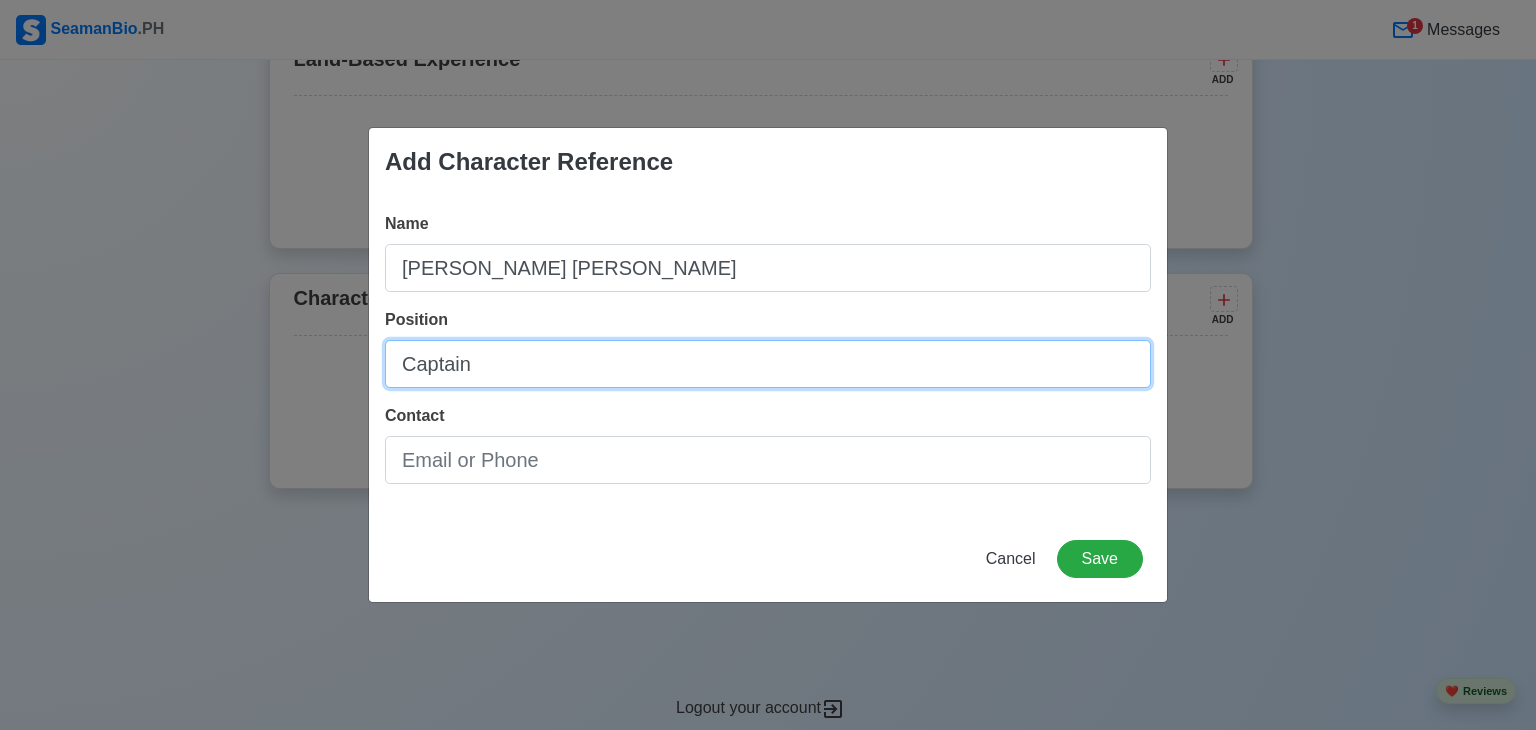type on "Captain" 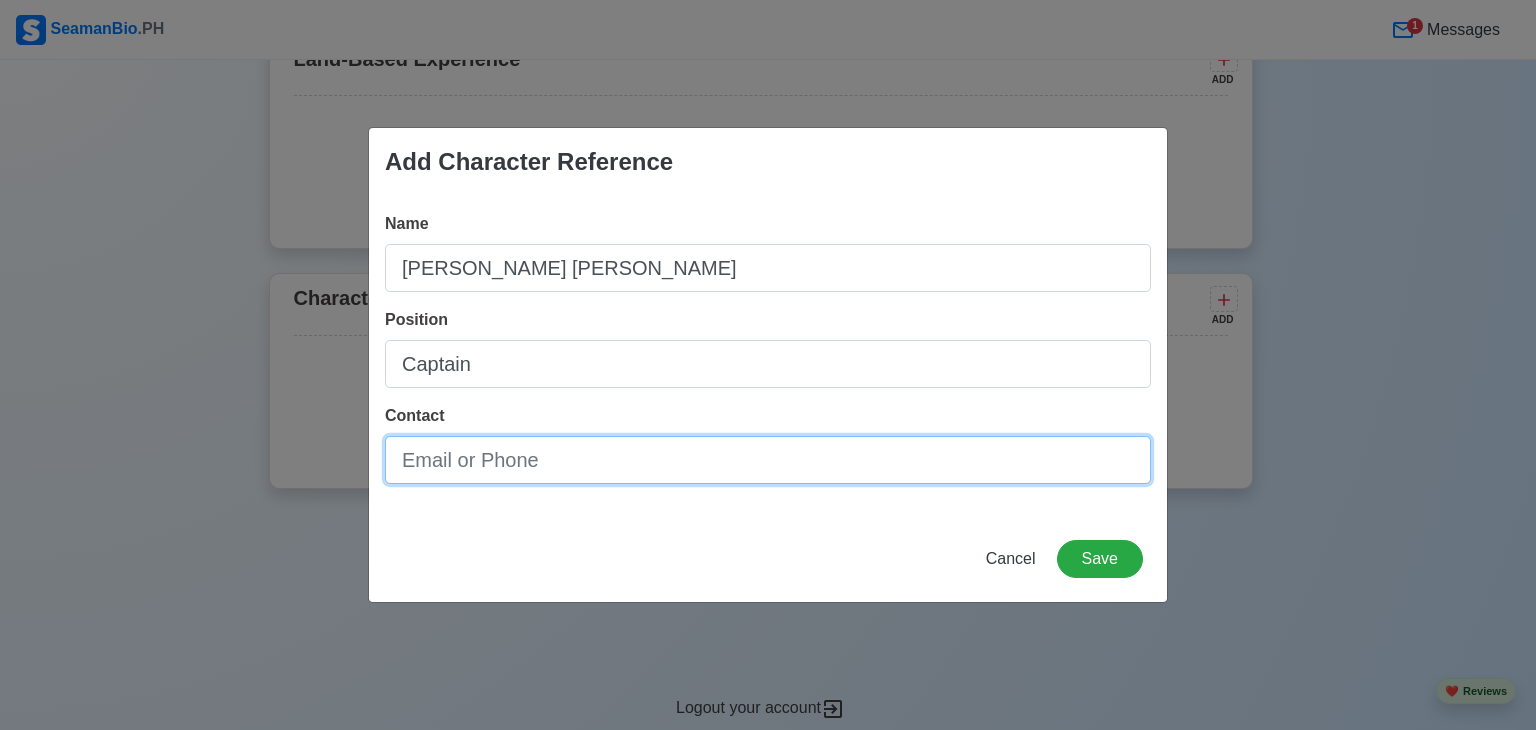 drag, startPoint x: 692, startPoint y: 470, endPoint x: 684, endPoint y: 441, distance: 30.083218 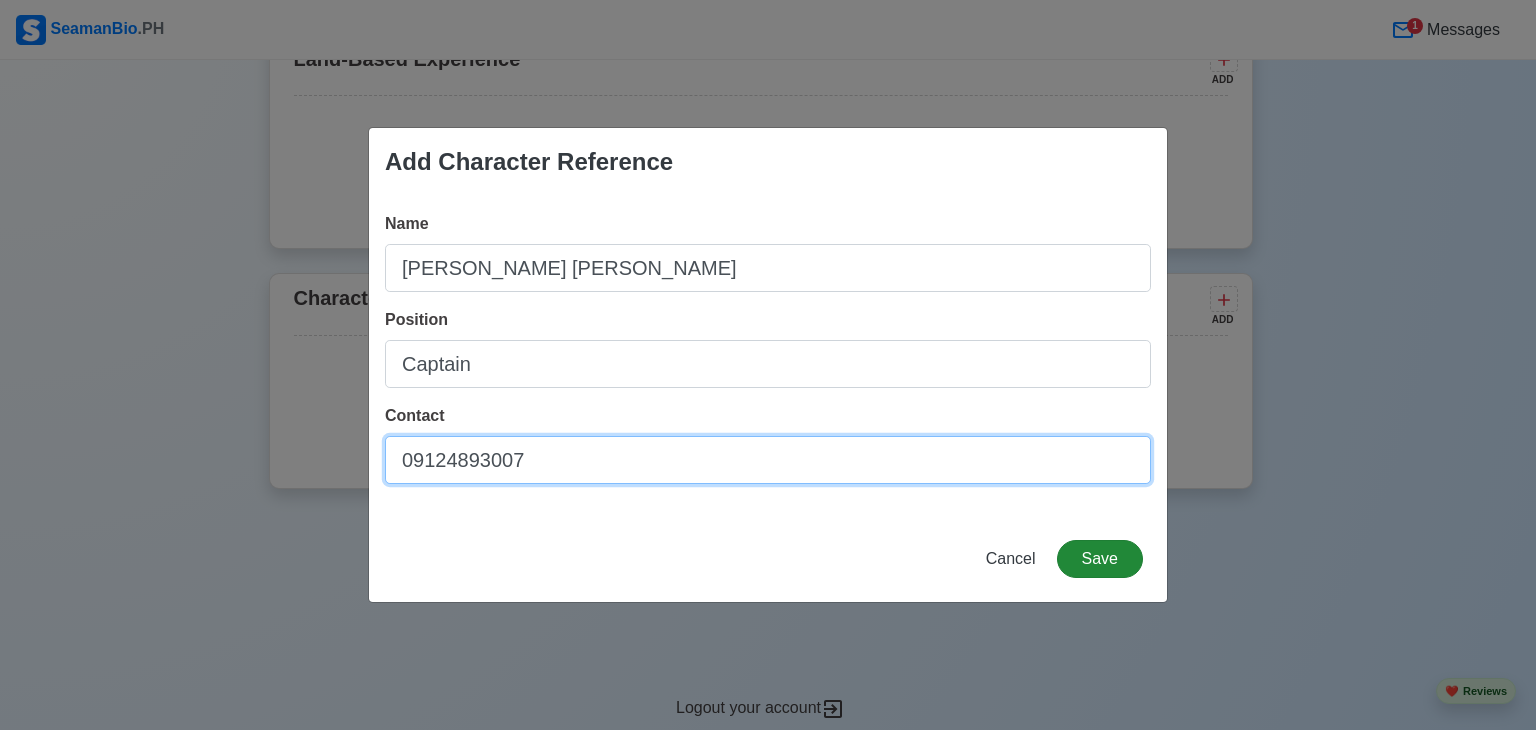 type on "09124893007" 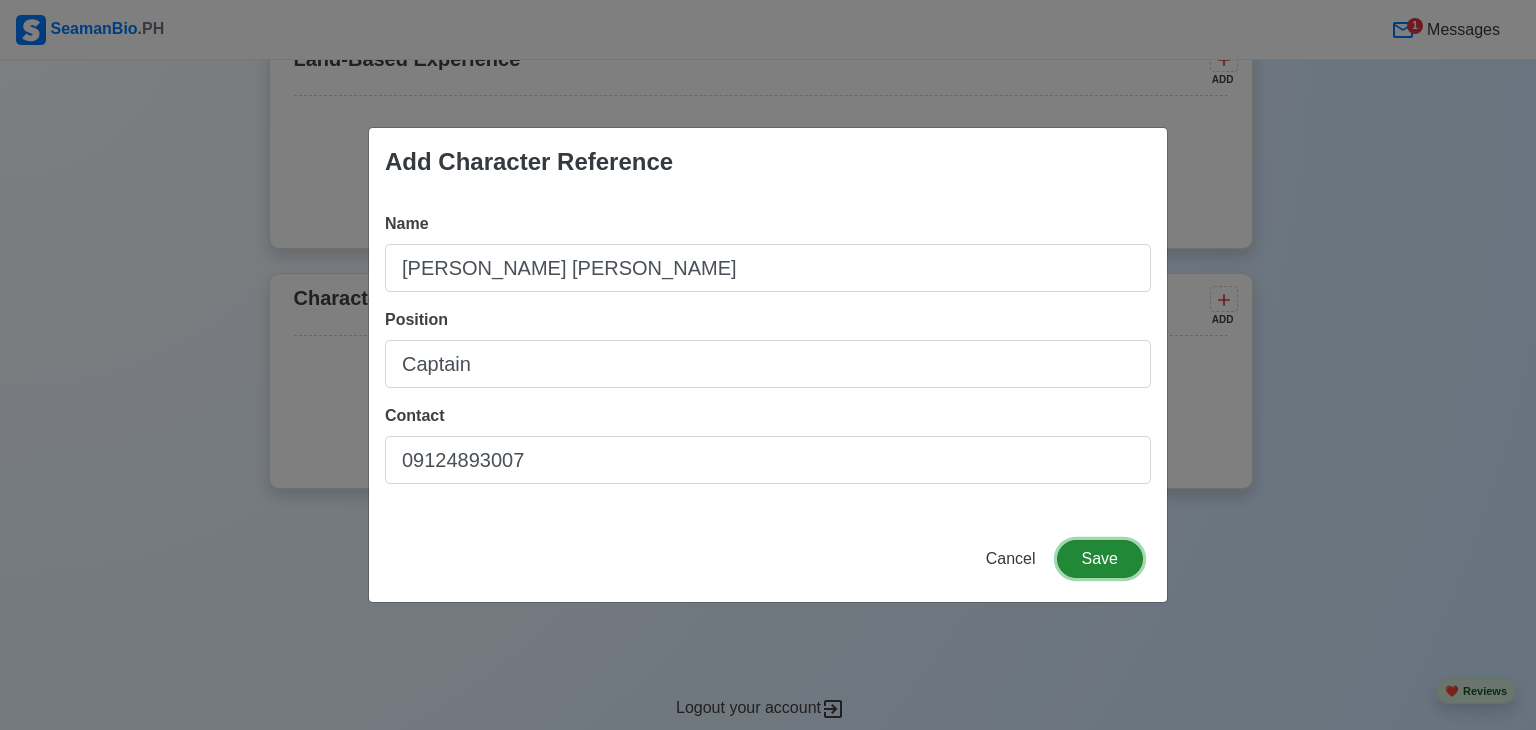 click on "Save" at bounding box center [1100, 559] 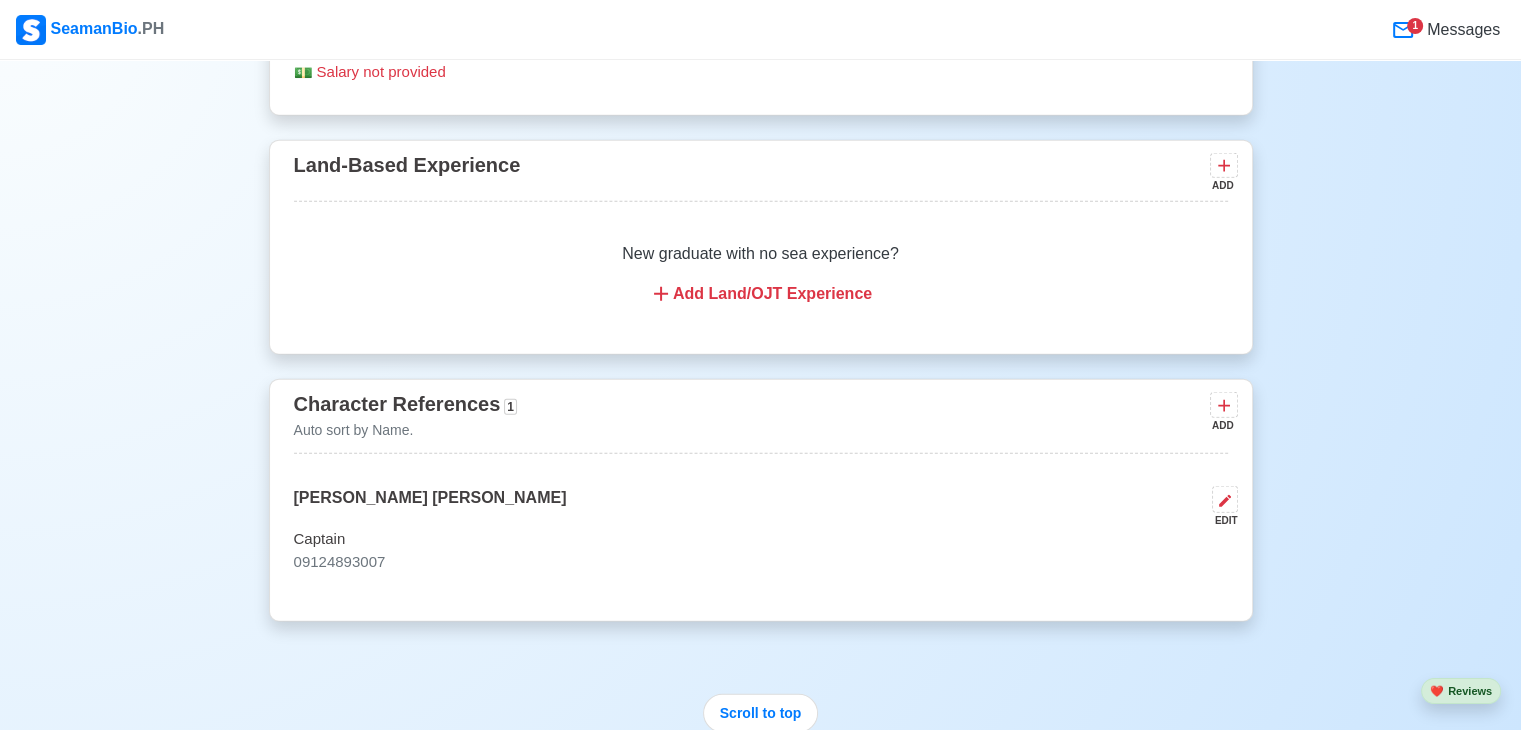 scroll, scrollTop: 4760, scrollLeft: 0, axis: vertical 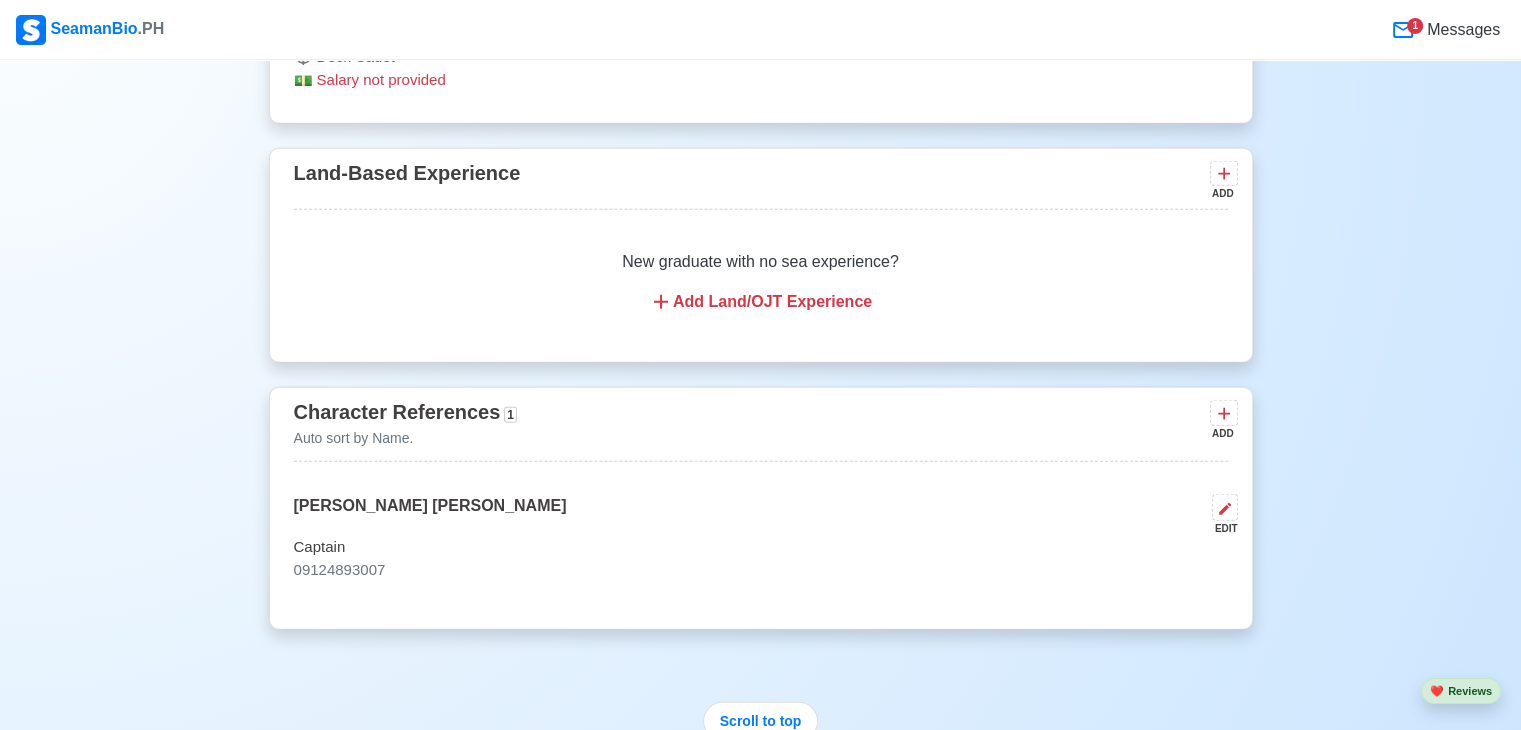 click on "New 🧑🏻‍💻   Practice Interview 🏬   Apply to Agencies 🔥 Apply Jobs 🚢   Log My Travels Change Upload RODNEY AUSTRIA TOBIAS Edit ORDINARY SEAMAN/ABLE SEAMAN Actively Looking for Job (1 yr 5 mos experience in rank) SRN  0001110041 tobiasrodney9119@gmail.com +639306870586 January 11, 2000   •  25   yo Male  •  Single 158  cm •  62  kg LAWAAN ST., LUMANGBAYAN, CALAPAN CITY, ORIENTAL MINDORO Philippines   🇵🇭 Availability Immediate Download & Convert to PDF 🎨 Choose Other CV Design ✍️ Add My Signature Objective To seek a challenging Ordinary Seaman/Able Seaman role where I can utilize my navigational and safety skills to contribute to a smooth and efficient maritime operation. EDIT Statutory Info EDIT Education 3 Auto sort by Start Date. ADD Southwestern College of
Maritime, Business and
Technology, Inc. EDIT Bachelor of Science in
Marine Transportation Jul 2018 - Jul 2022 Holy Infant Academy EDIT Jul 2012 - Jul 2018 Holy Infant Academy EDIT Jul 2006 - Jul 2012 Travel Documents 4" at bounding box center [760, -1783] 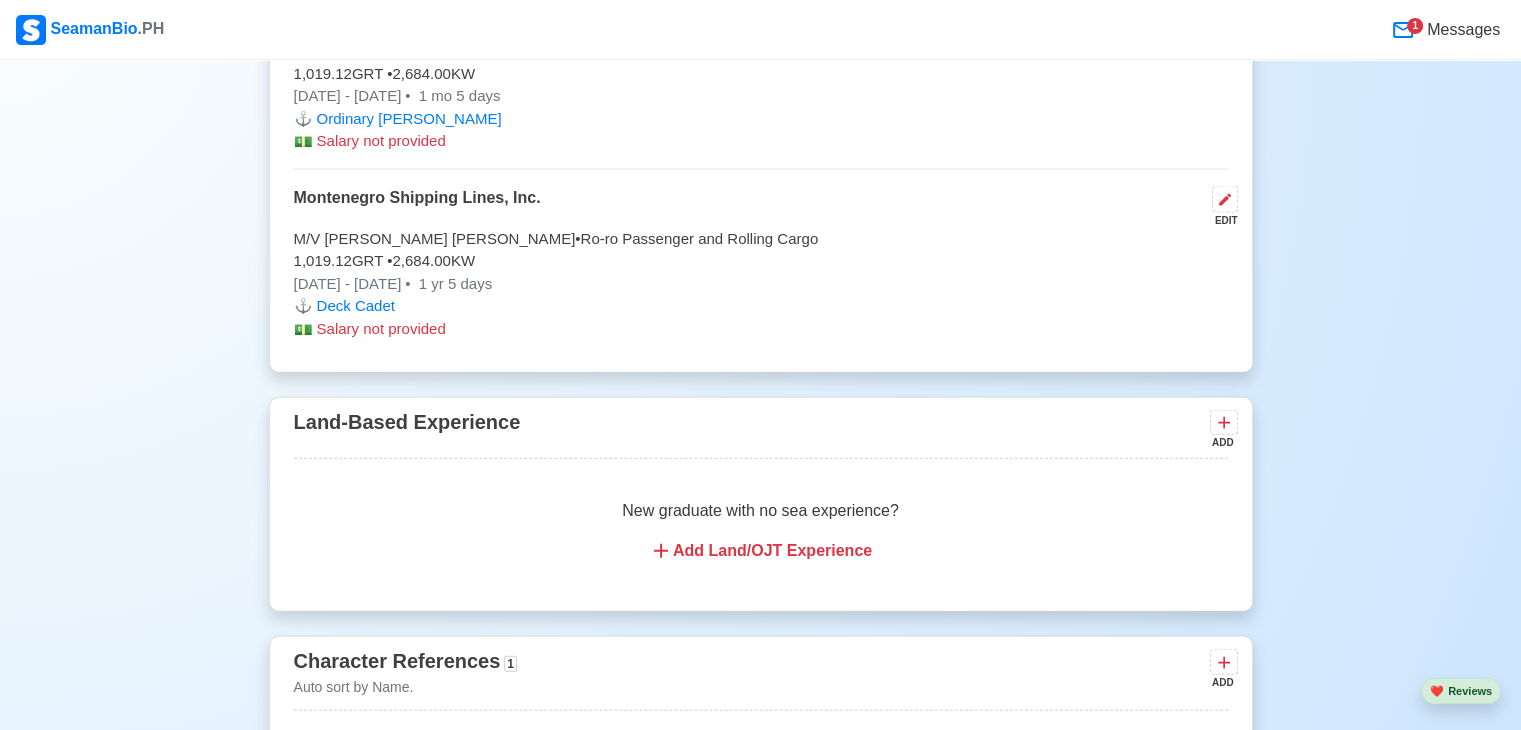 scroll, scrollTop: 4510, scrollLeft: 0, axis: vertical 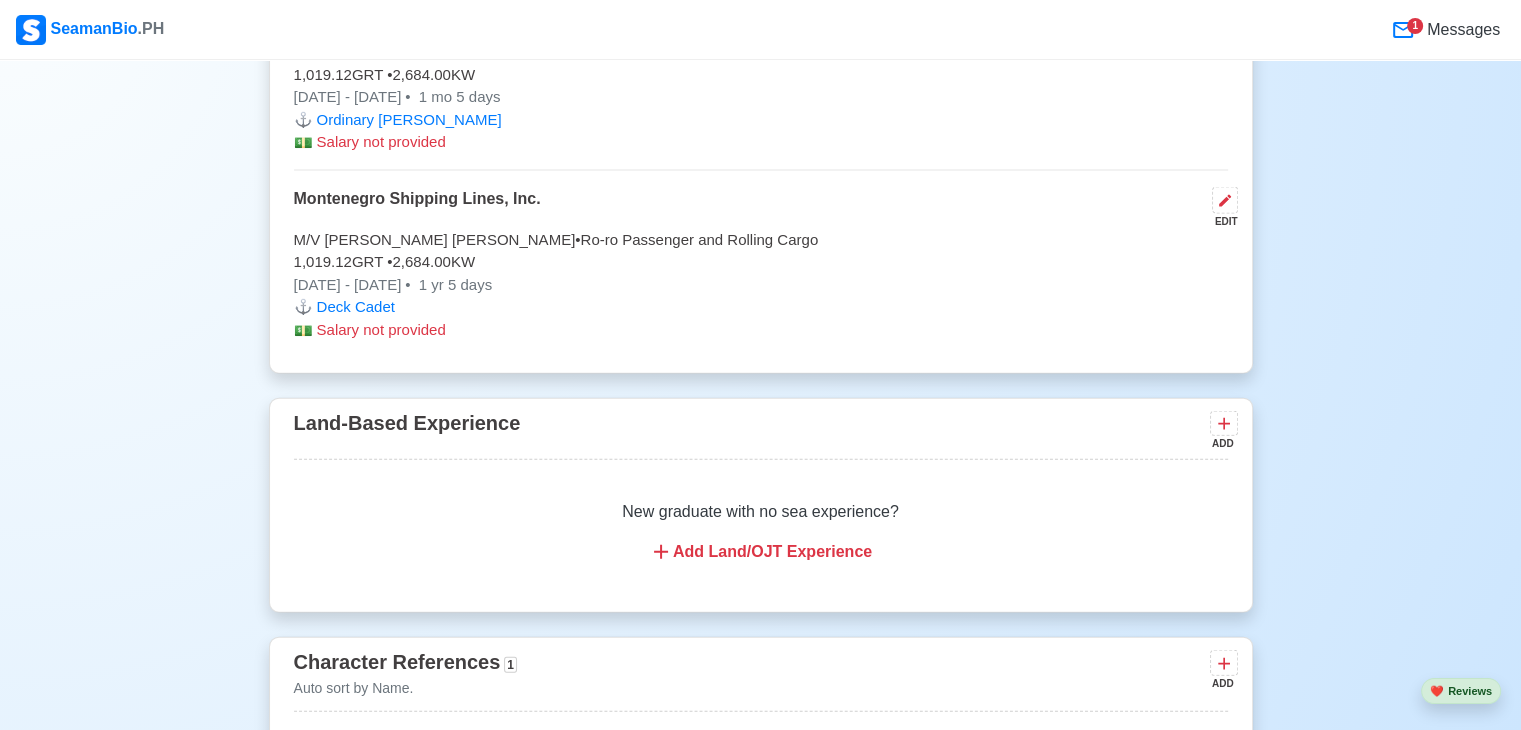 click 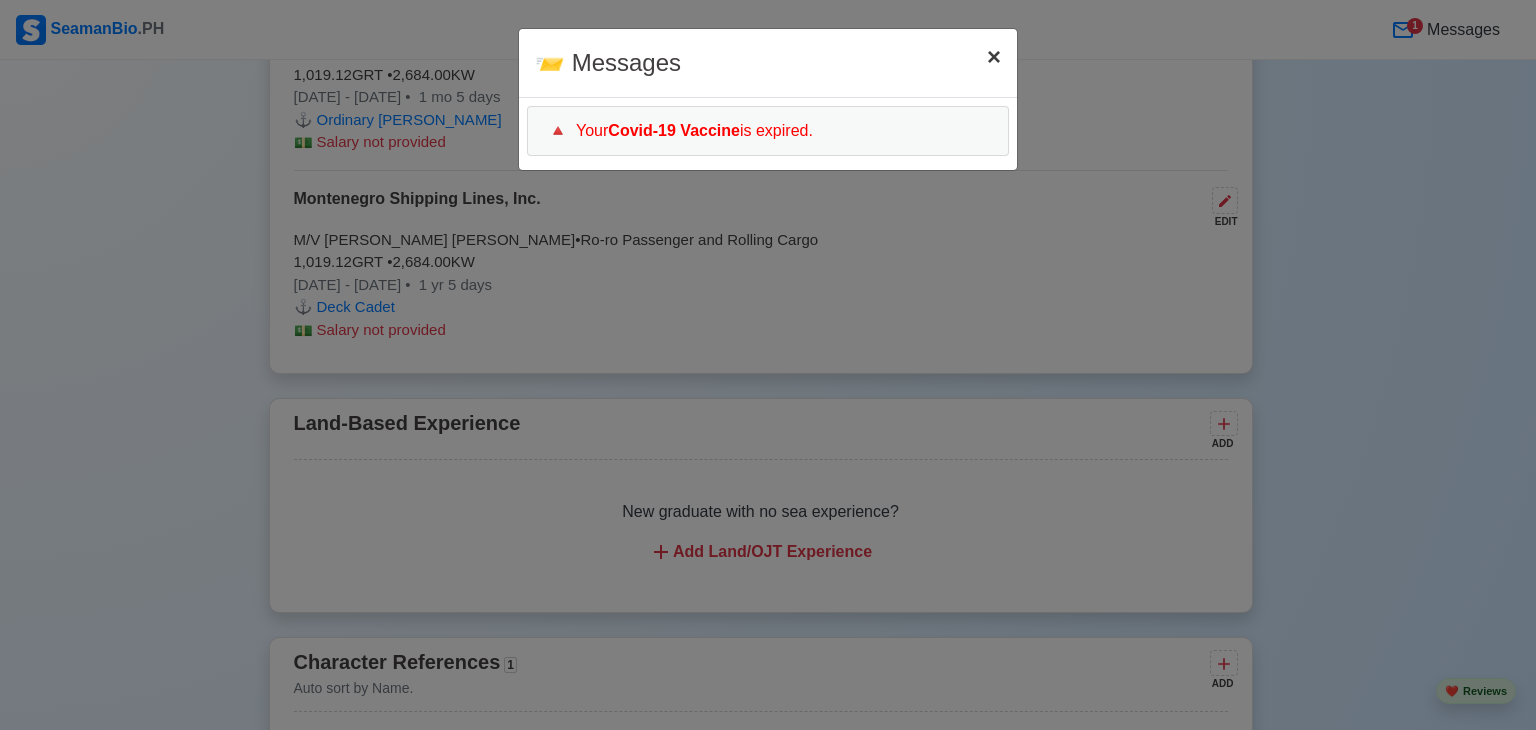 click on "×" at bounding box center (994, 56) 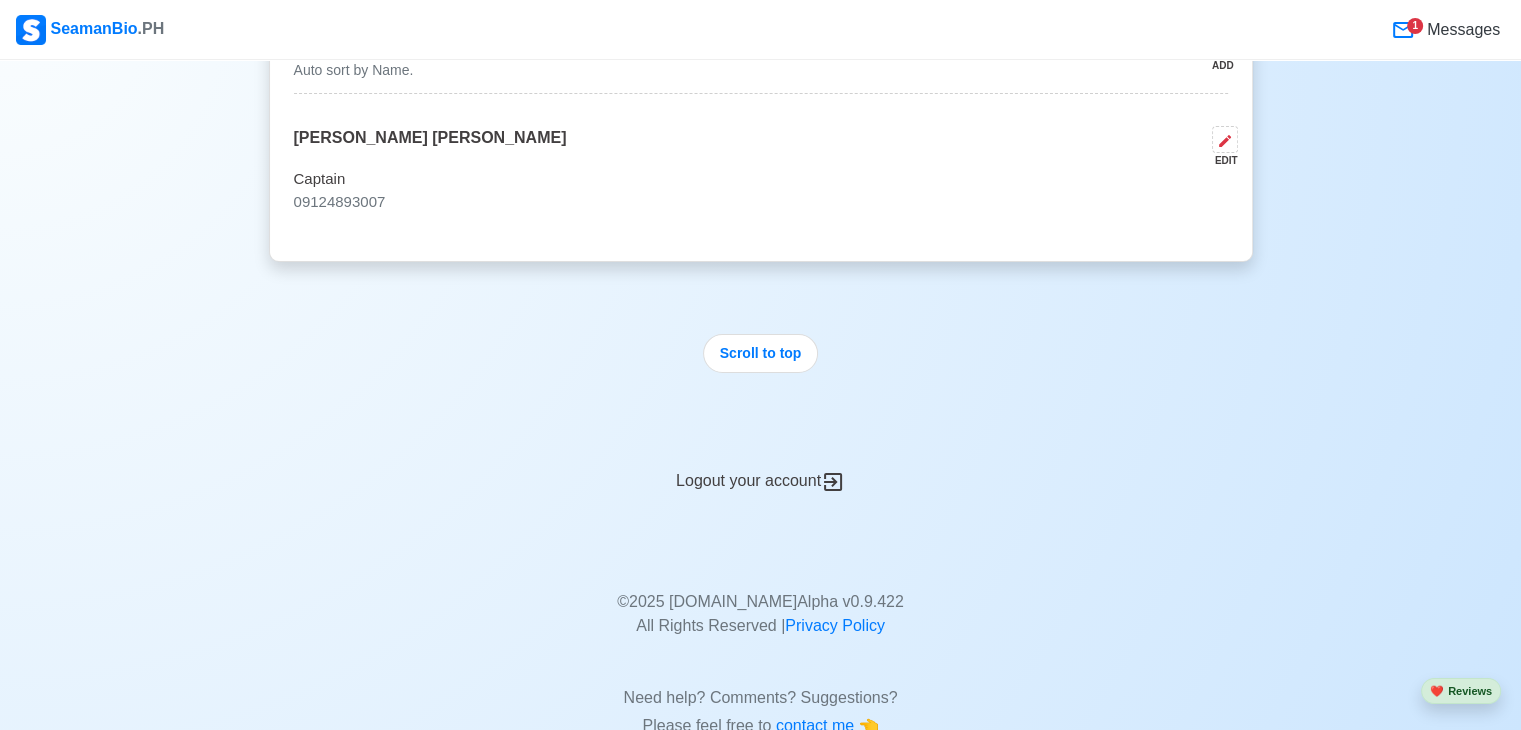 scroll, scrollTop: 5183, scrollLeft: 0, axis: vertical 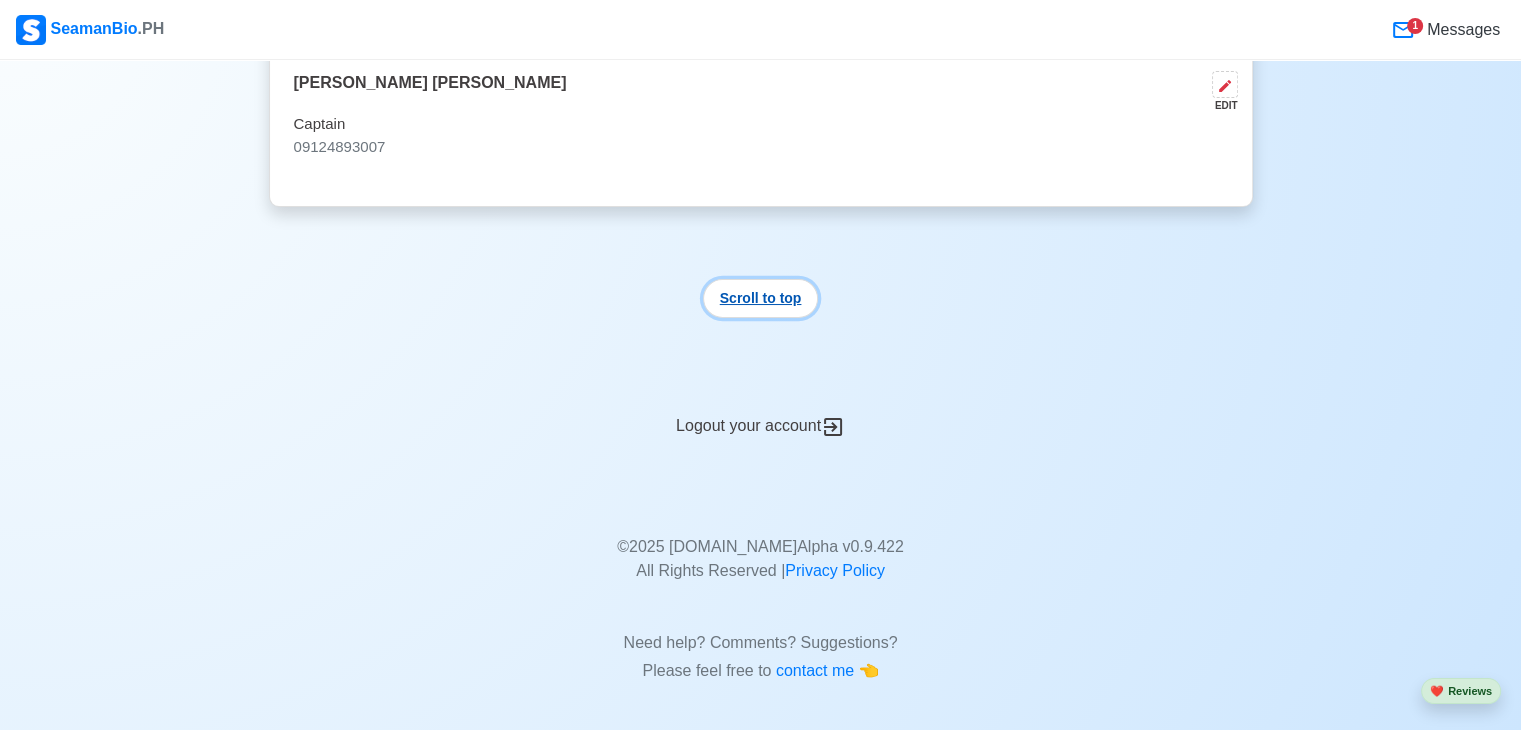 click on "Scroll to top" at bounding box center (761, 298) 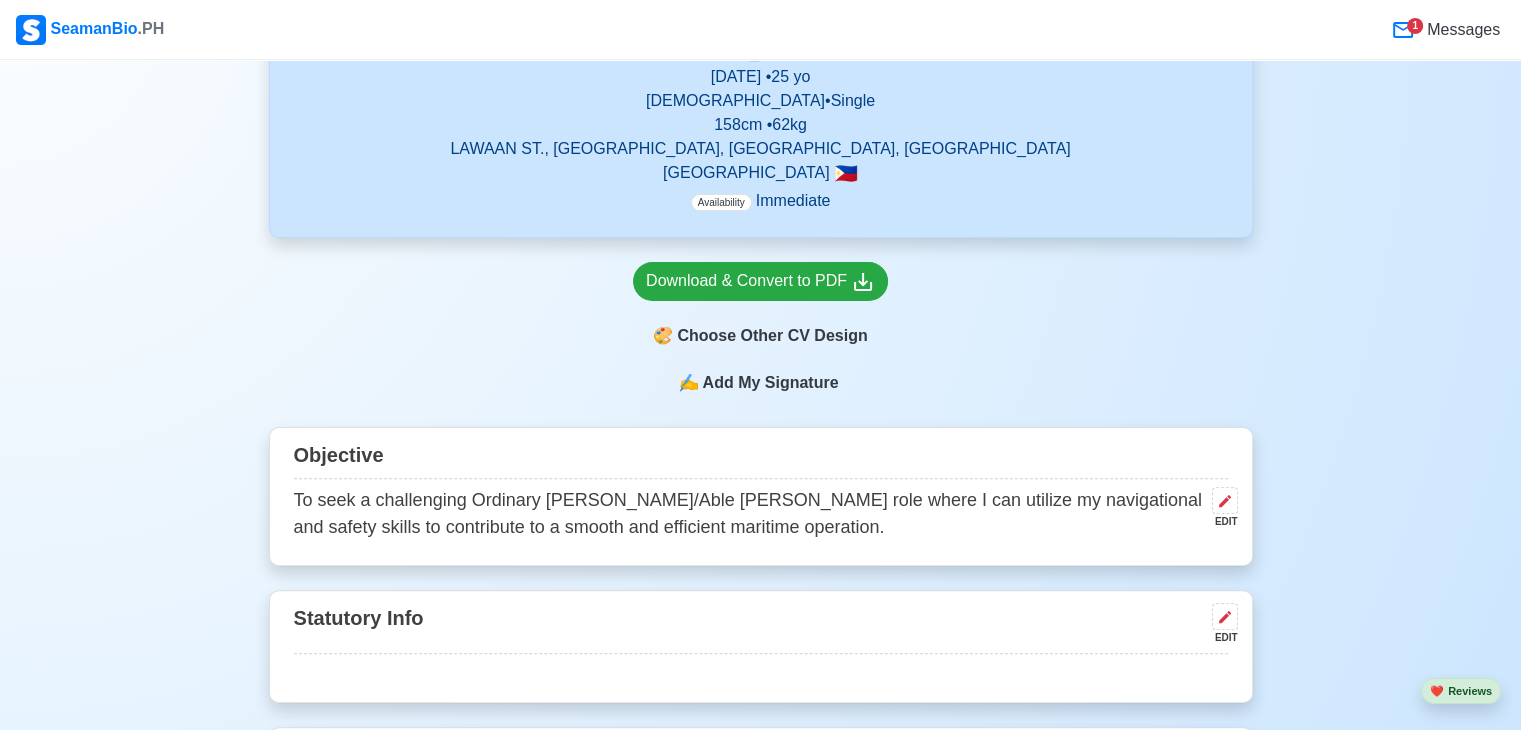 scroll, scrollTop: 0, scrollLeft: 0, axis: both 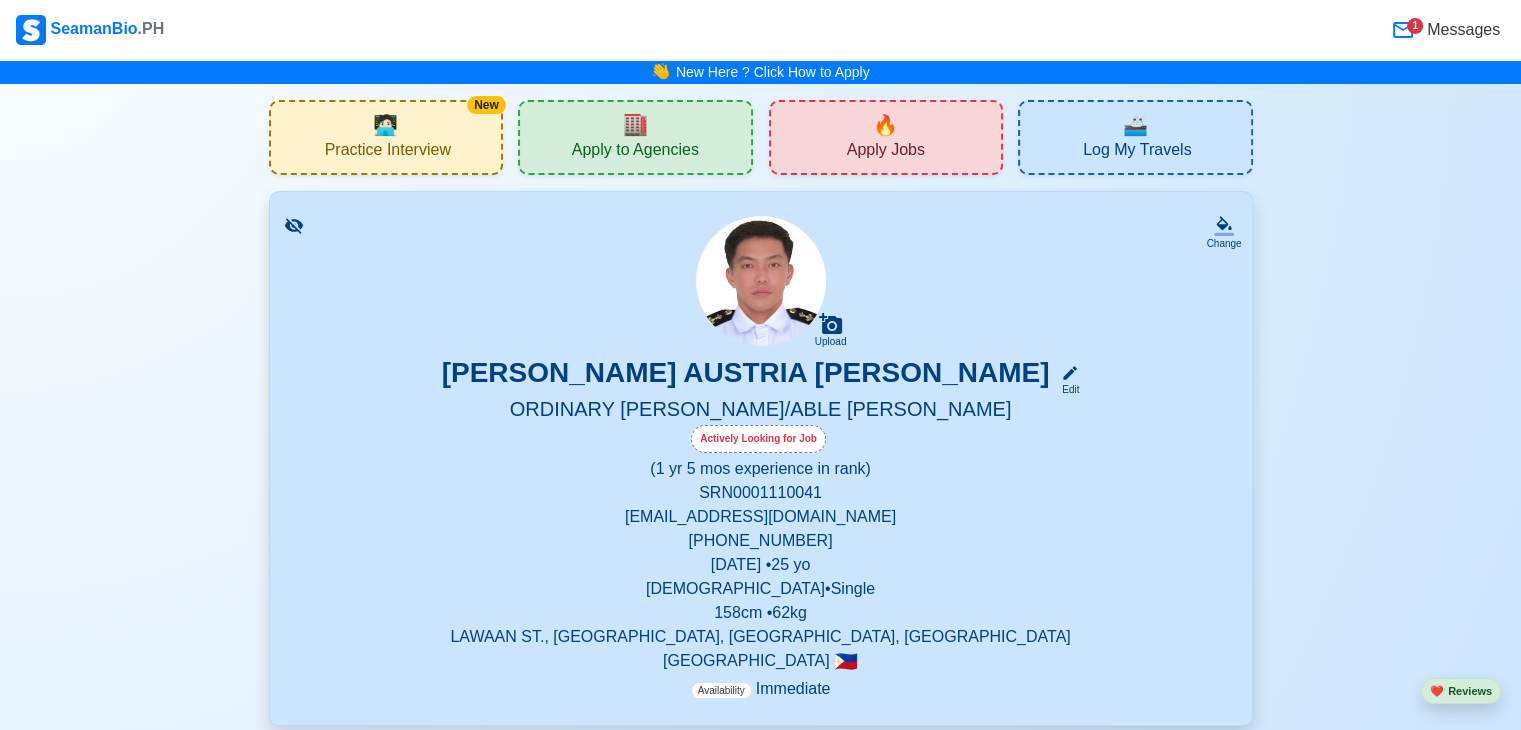 click on "🏬   Apply to Agencies" at bounding box center (635, 137) 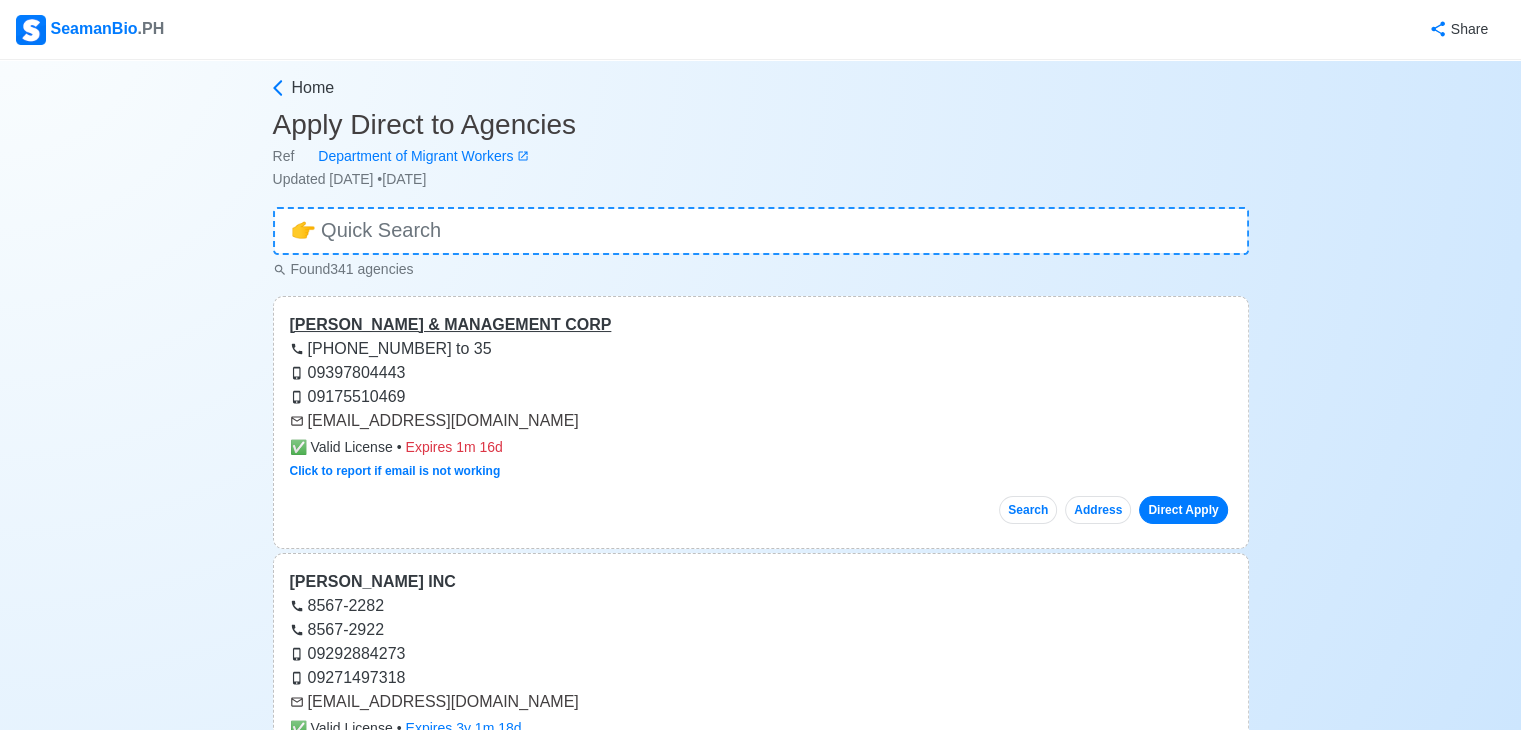 click on "ADFIL SHIPMANNING & MANAGEMENT CORP" at bounding box center (761, 325) 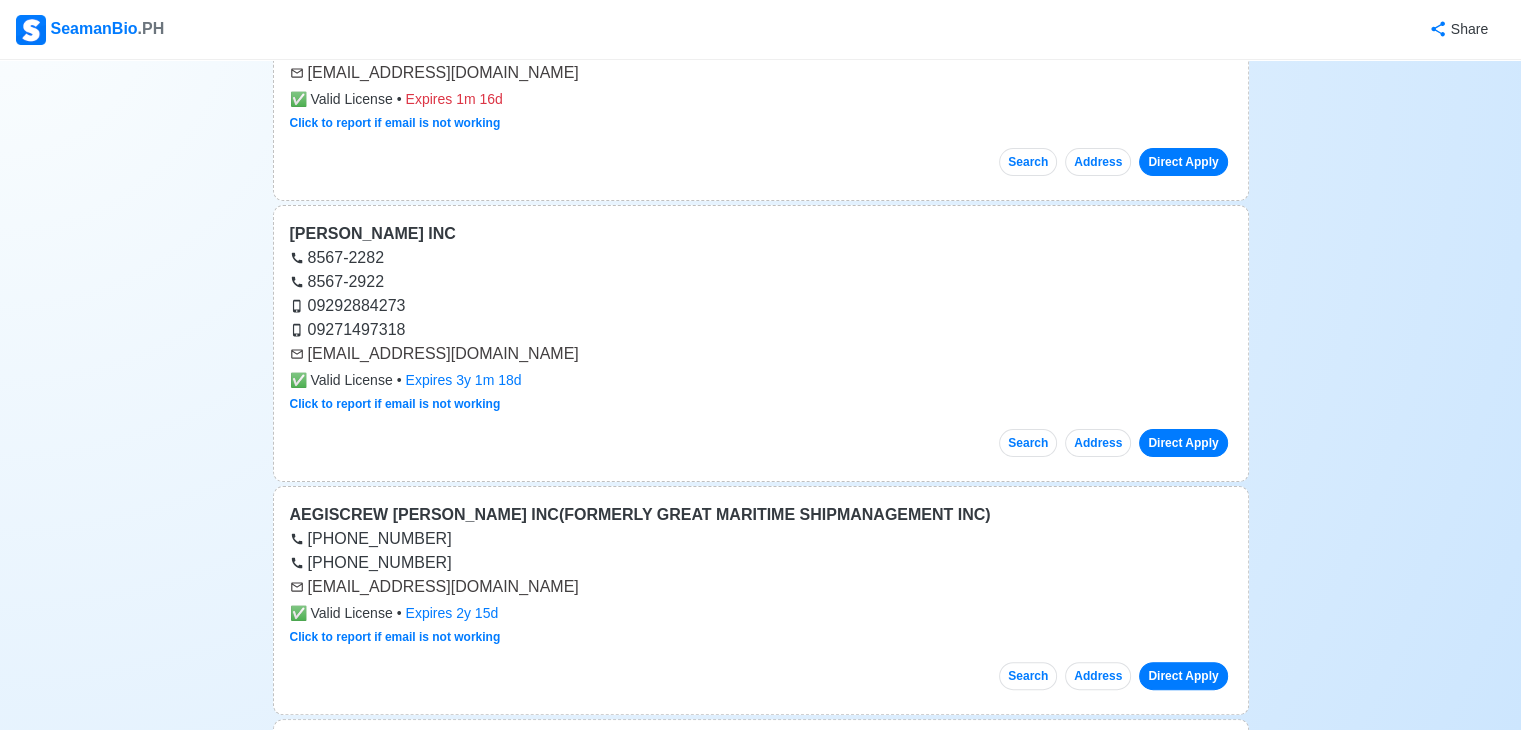 scroll, scrollTop: 350, scrollLeft: 0, axis: vertical 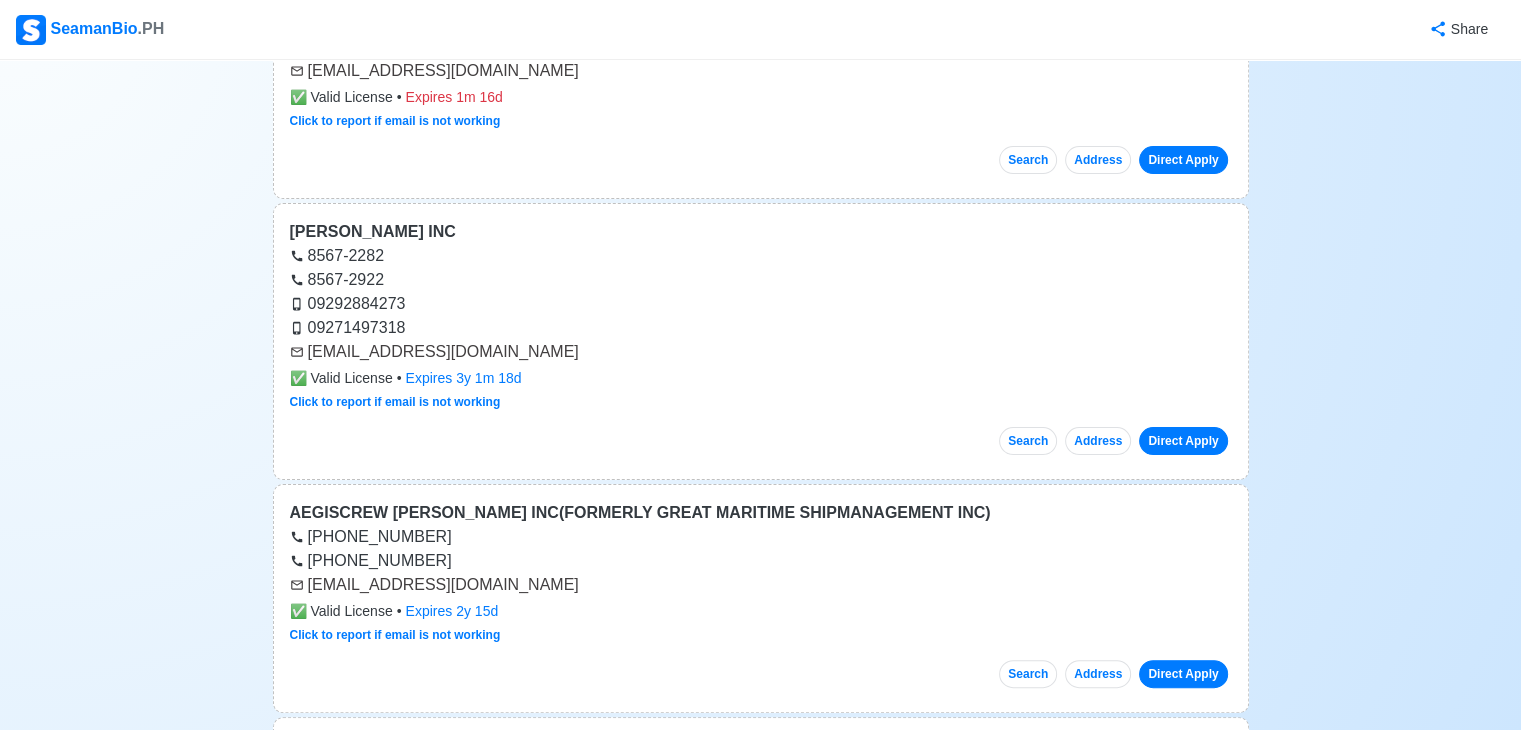 drag, startPoint x: 392, startPoint y: 229, endPoint x: 154, endPoint y: 375, distance: 279.21317 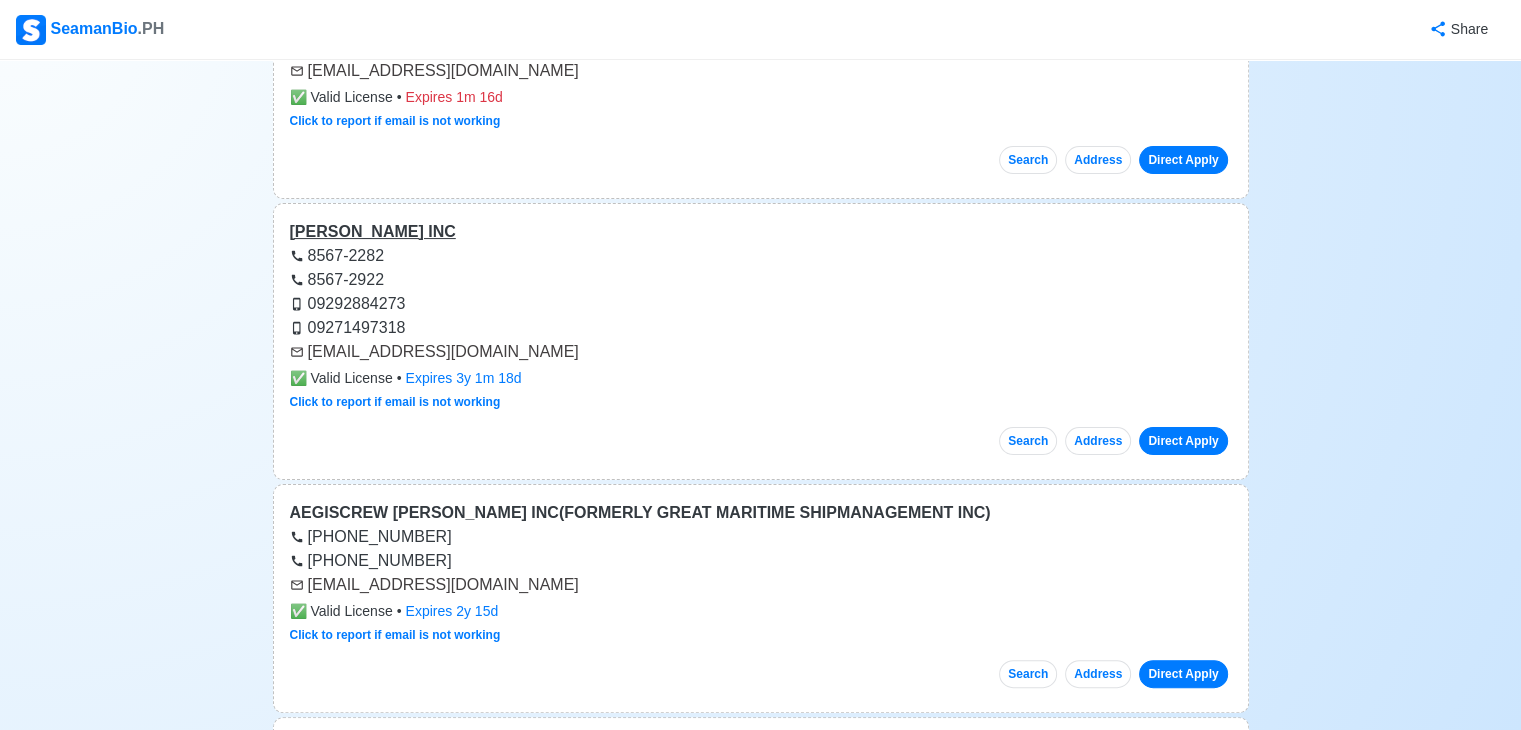 drag, startPoint x: 368, startPoint y: 227, endPoint x: 333, endPoint y: 220, distance: 35.69314 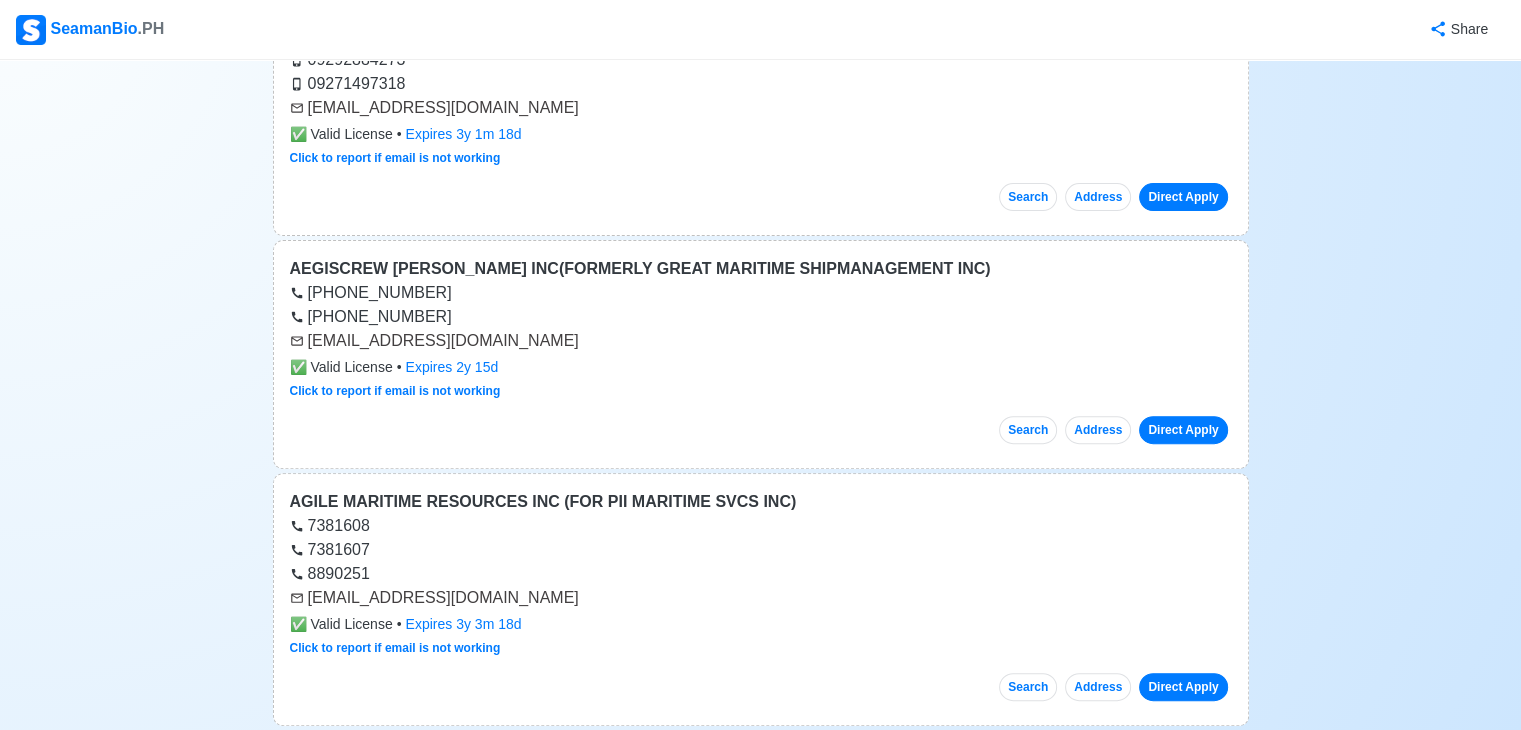 scroll, scrollTop: 600, scrollLeft: 0, axis: vertical 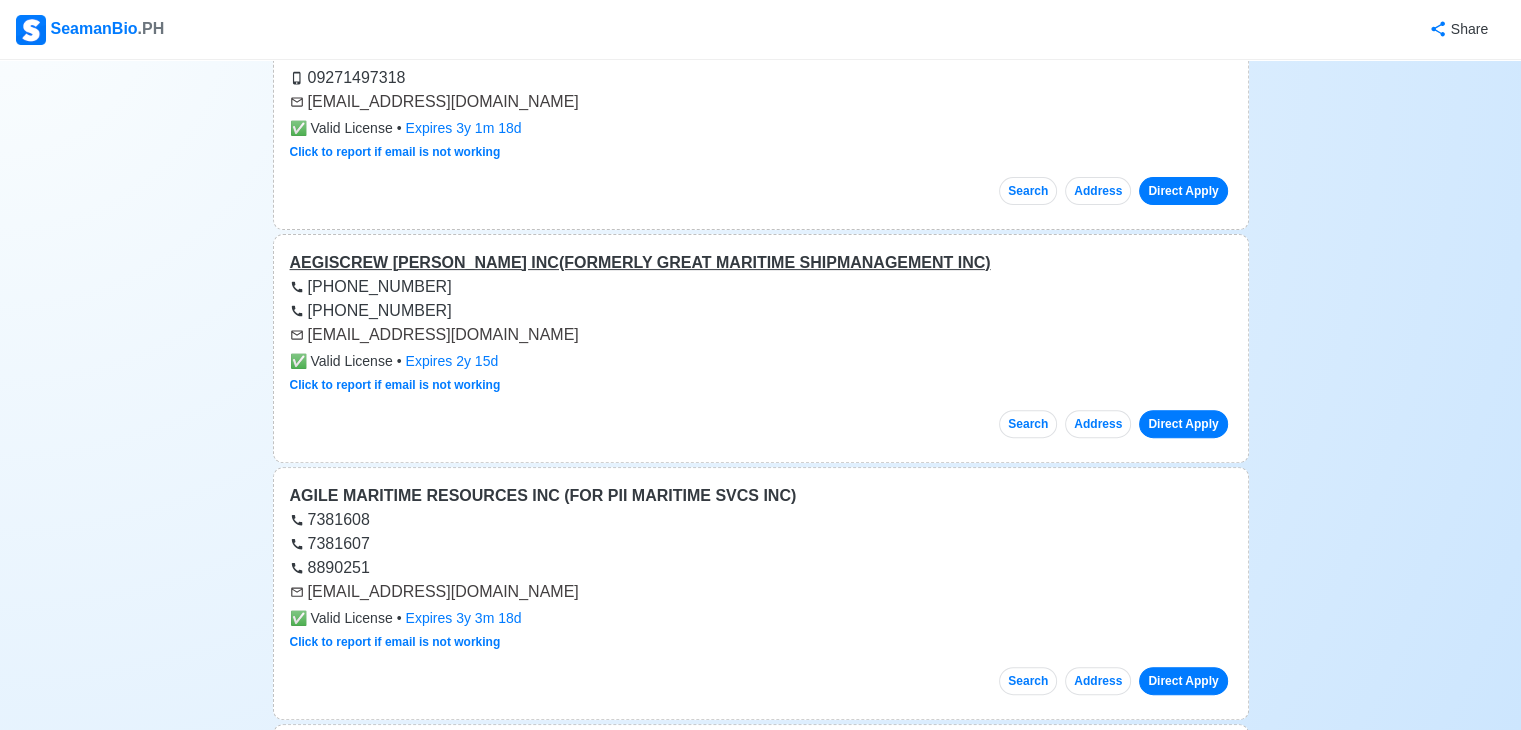 click on "AEGISCREW MANNING INC(FORMERLY GREAT MARITIME SHIPMANAGEMENT INC)" at bounding box center [761, 263] 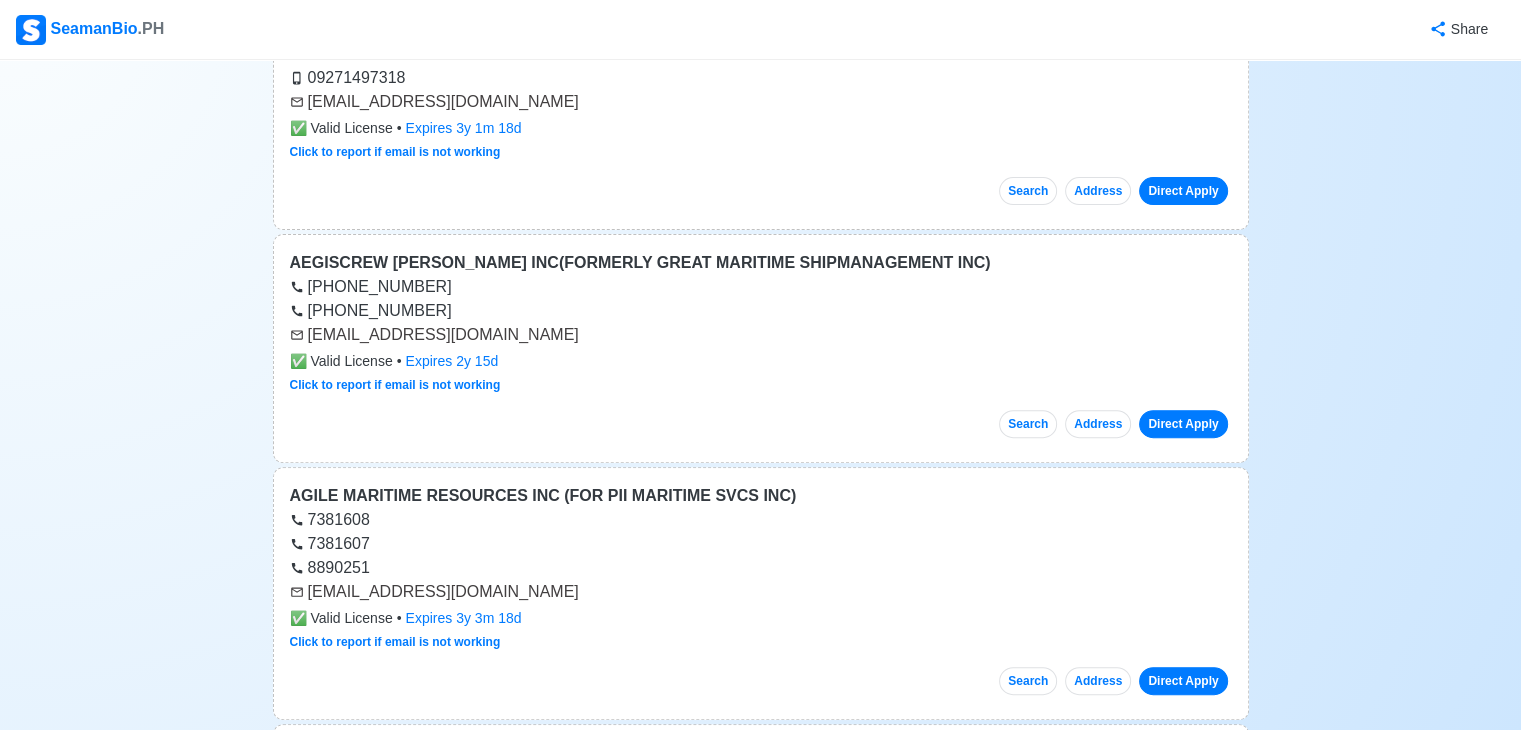 drag, startPoint x: 309, startPoint y: 330, endPoint x: 545, endPoint y: 334, distance: 236.03389 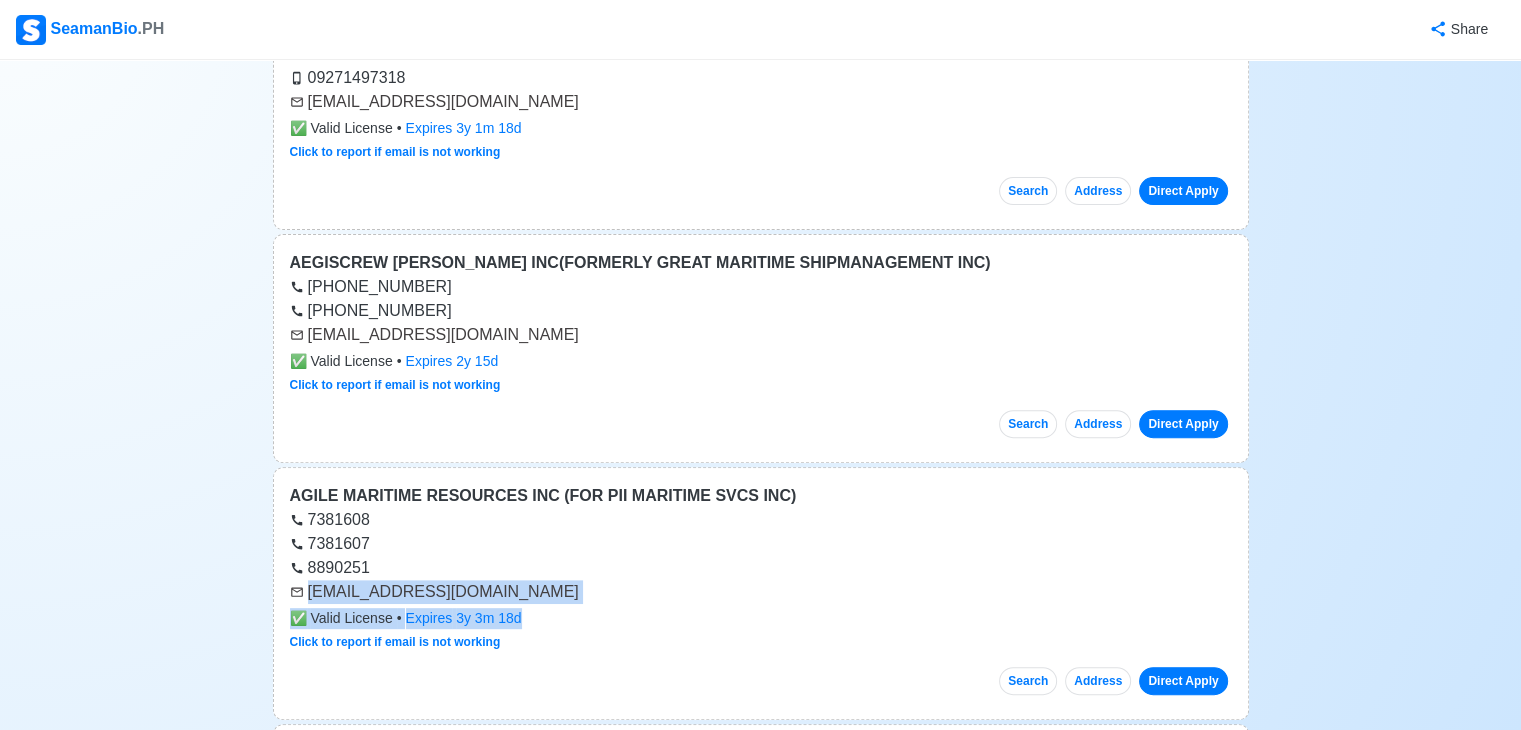 drag, startPoint x: 728, startPoint y: 569, endPoint x: 832, endPoint y: 623, distance: 117.18362 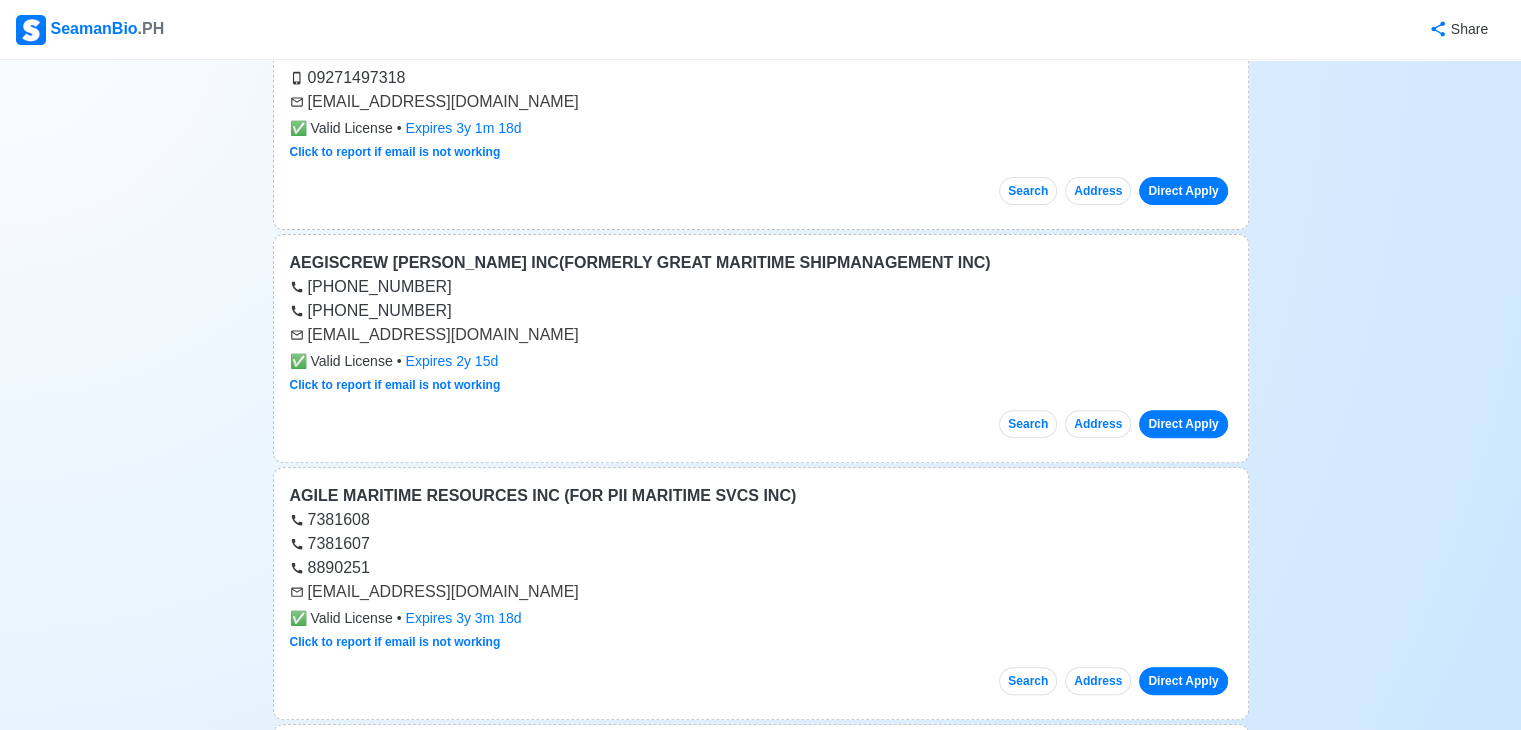 click on "✅   Valid License •   Expires   3y 3m 18d" at bounding box center [761, 618] 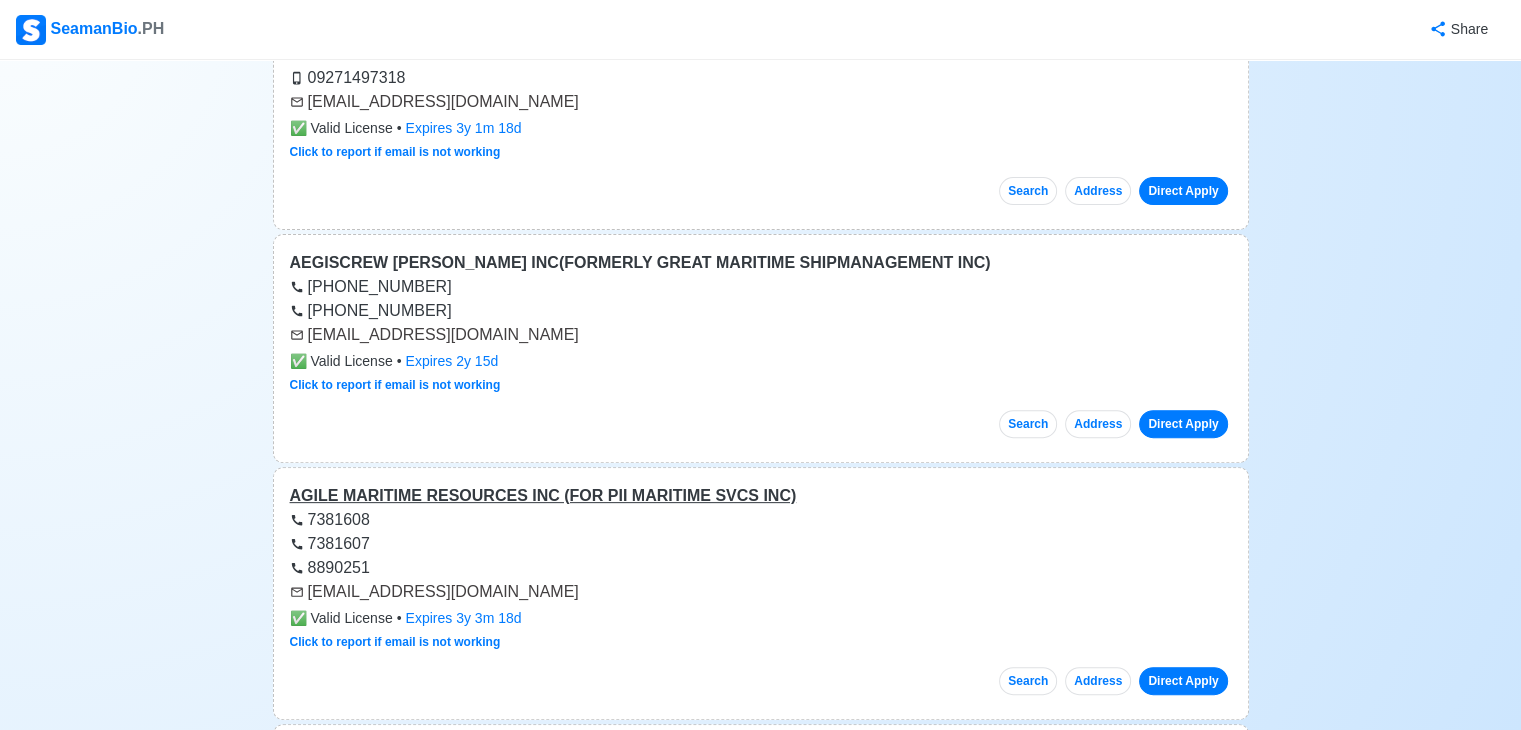 click on "AGILE MARITIME RESOURCES INC (FOR PII MARITIME SVCS INC)" at bounding box center [761, 496] 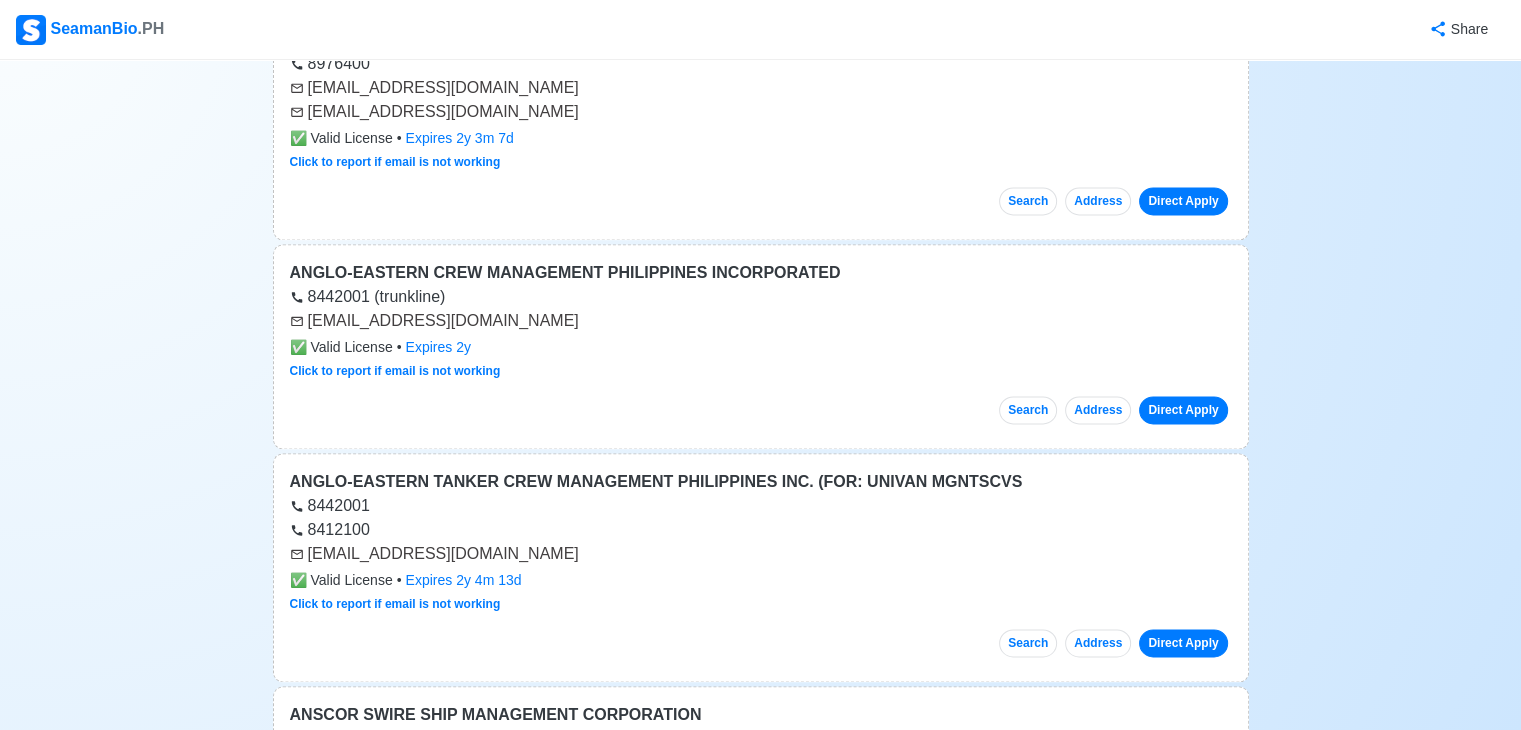 scroll, scrollTop: 2712, scrollLeft: 0, axis: vertical 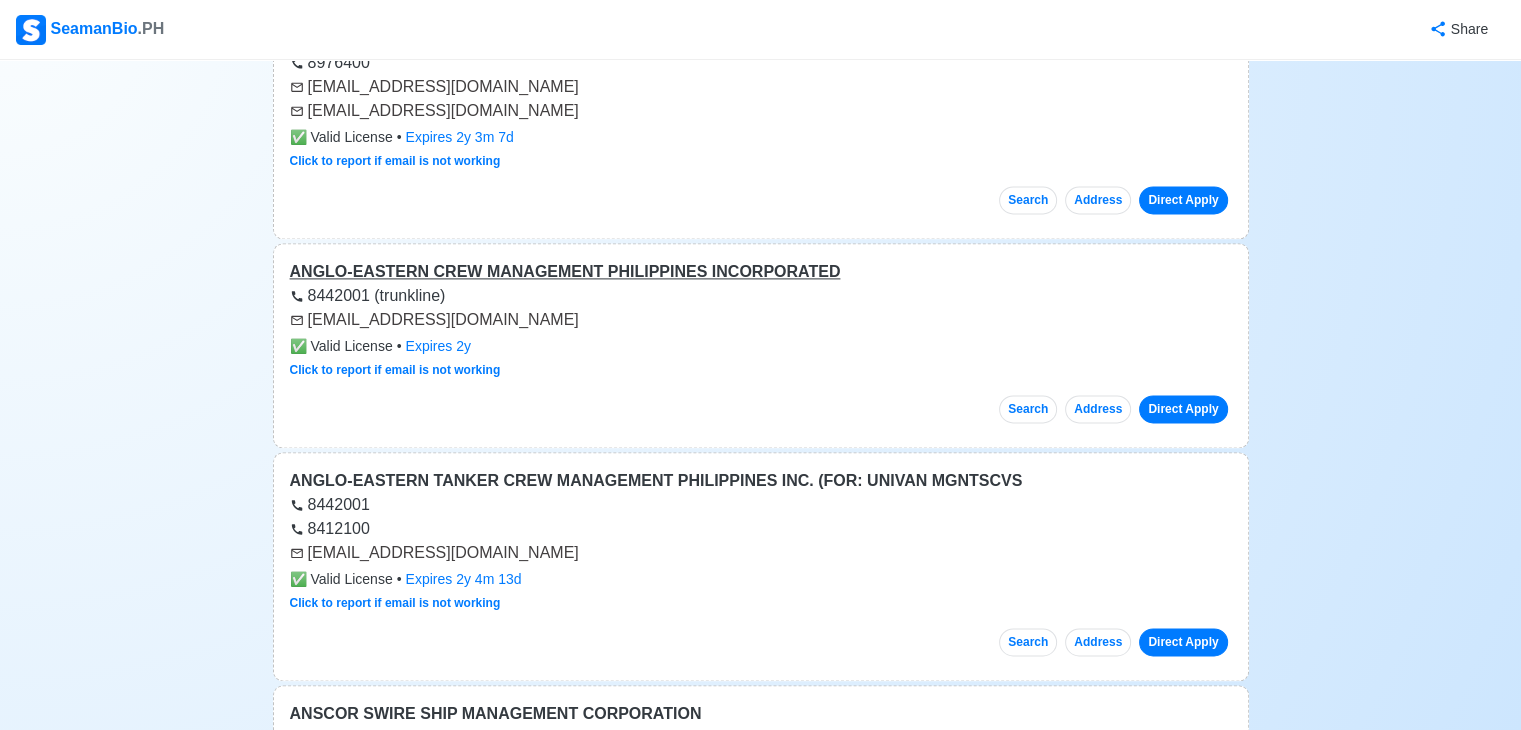 click on "ANGLO-EASTERN CREW MANAGEMENT PHILIPPINES INCORPORATED" at bounding box center [761, 272] 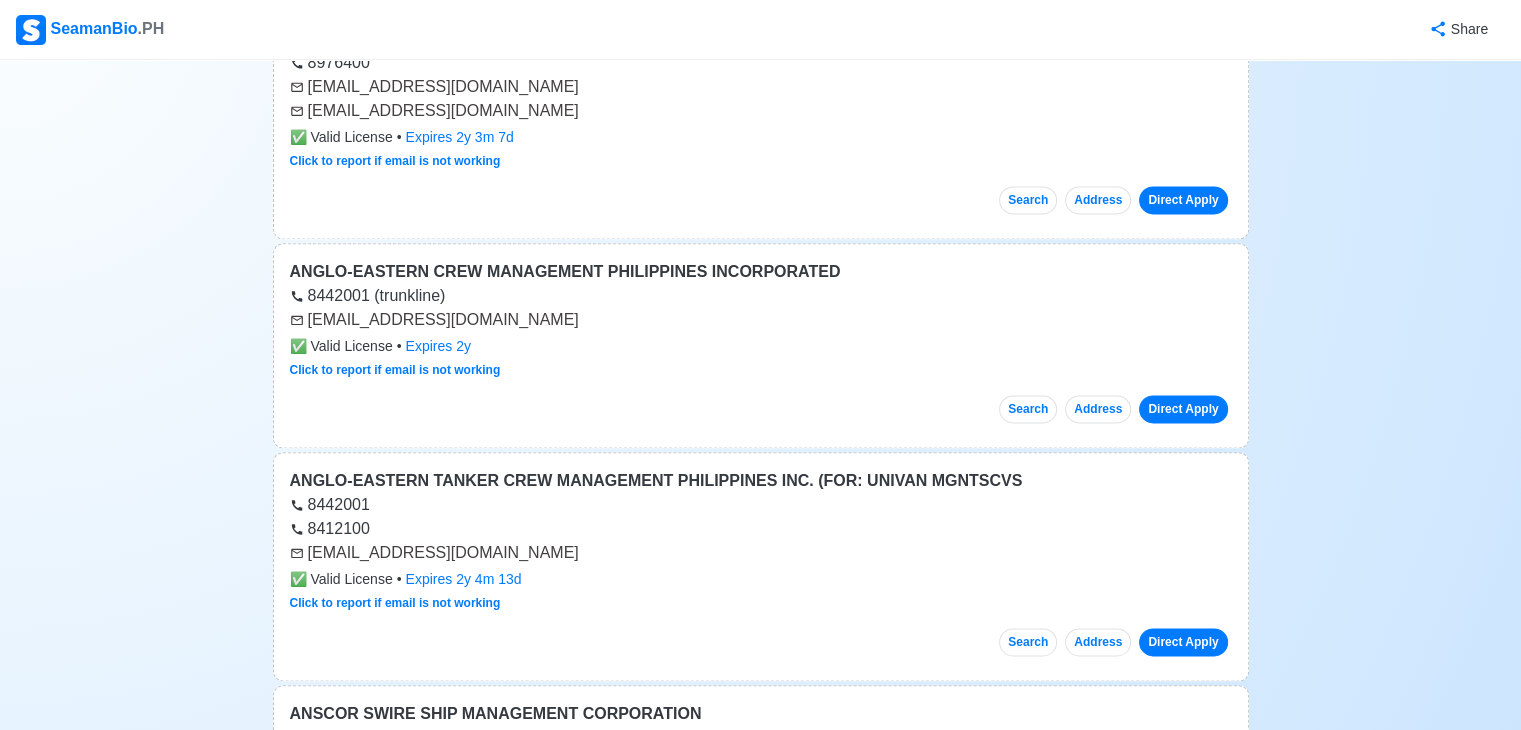 drag, startPoint x: 364, startPoint y: 403, endPoint x: 6, endPoint y: 417, distance: 358.27365 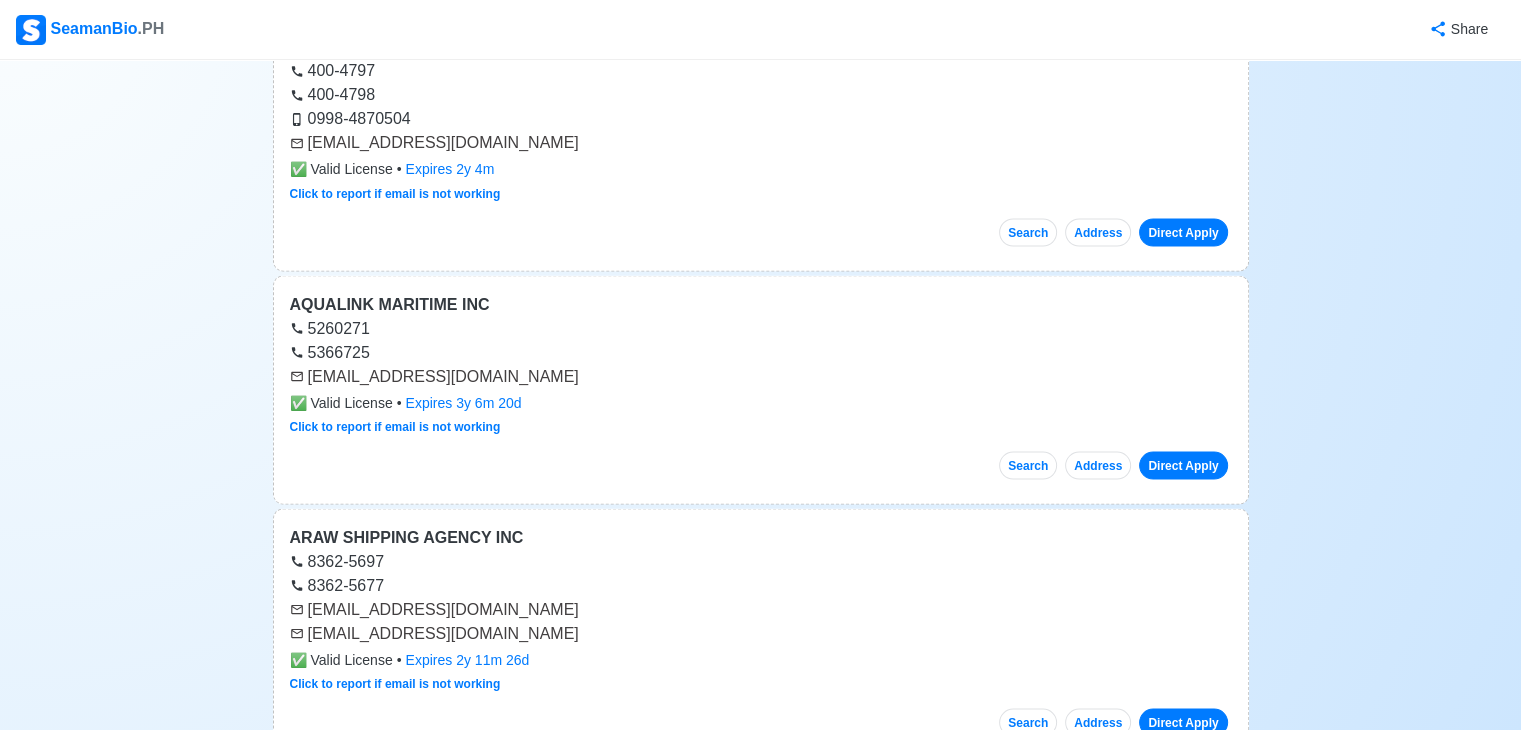 scroll, scrollTop: 3614, scrollLeft: 0, axis: vertical 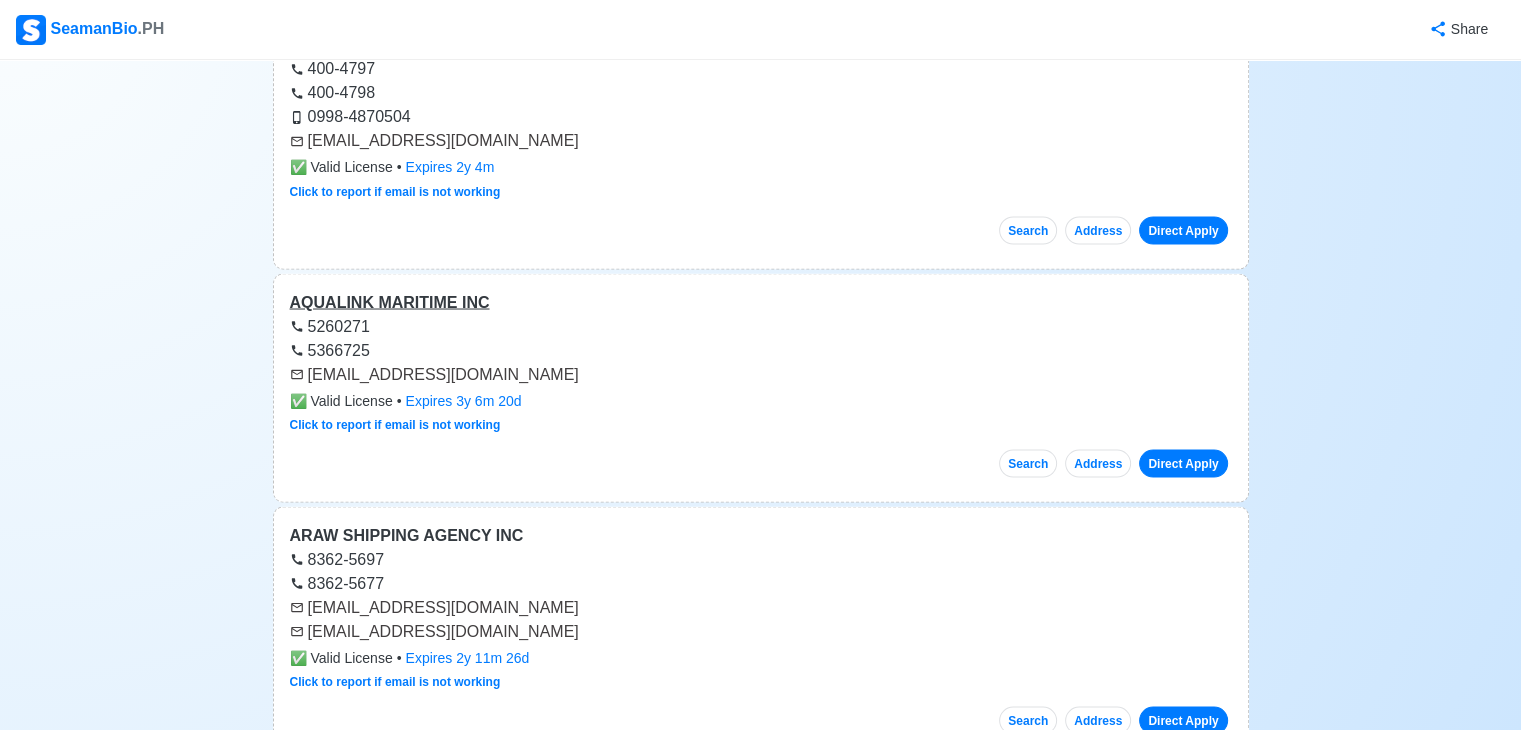 click on "AQUALINK MARITIME INC" at bounding box center (761, 302) 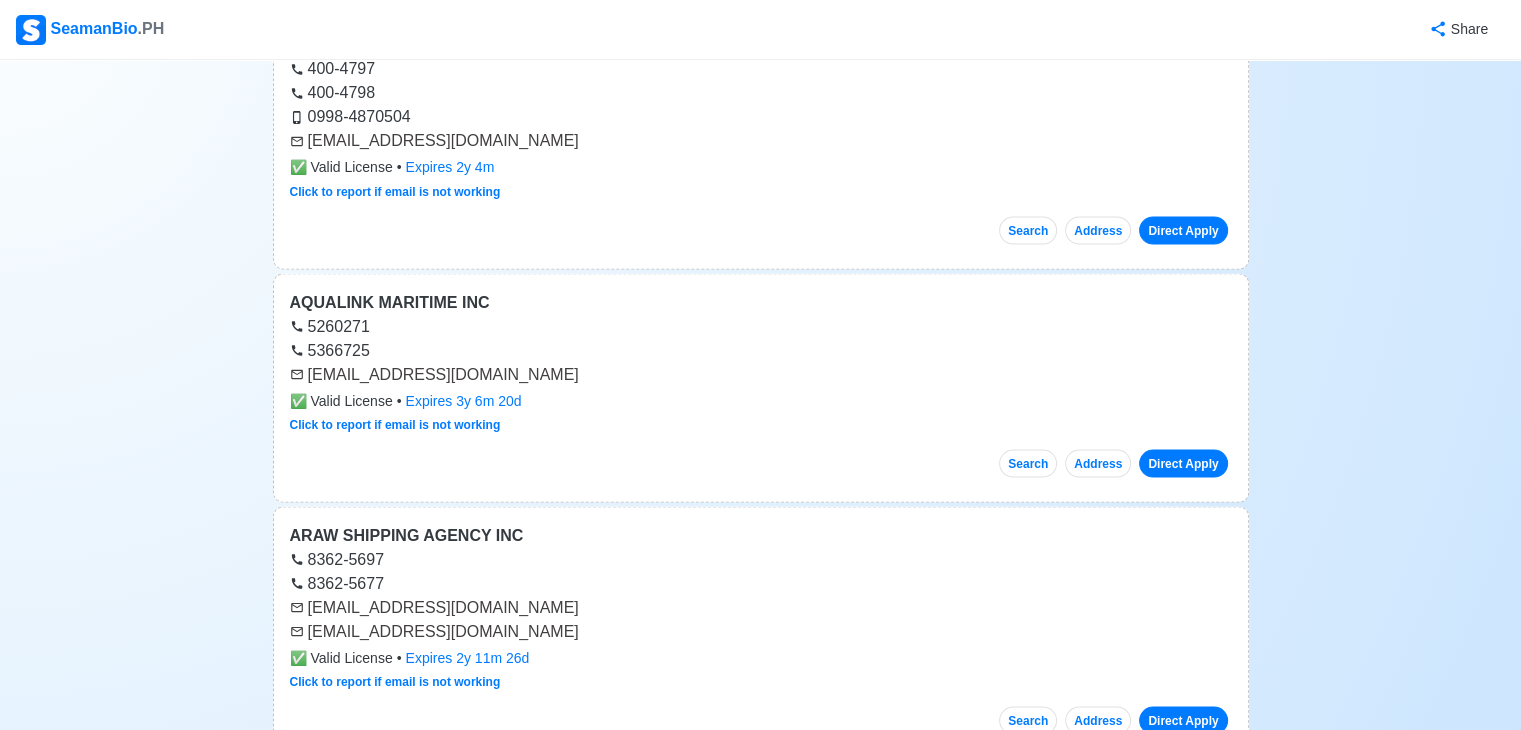 drag, startPoint x: 311, startPoint y: 365, endPoint x: 588, endPoint y: 365, distance: 277 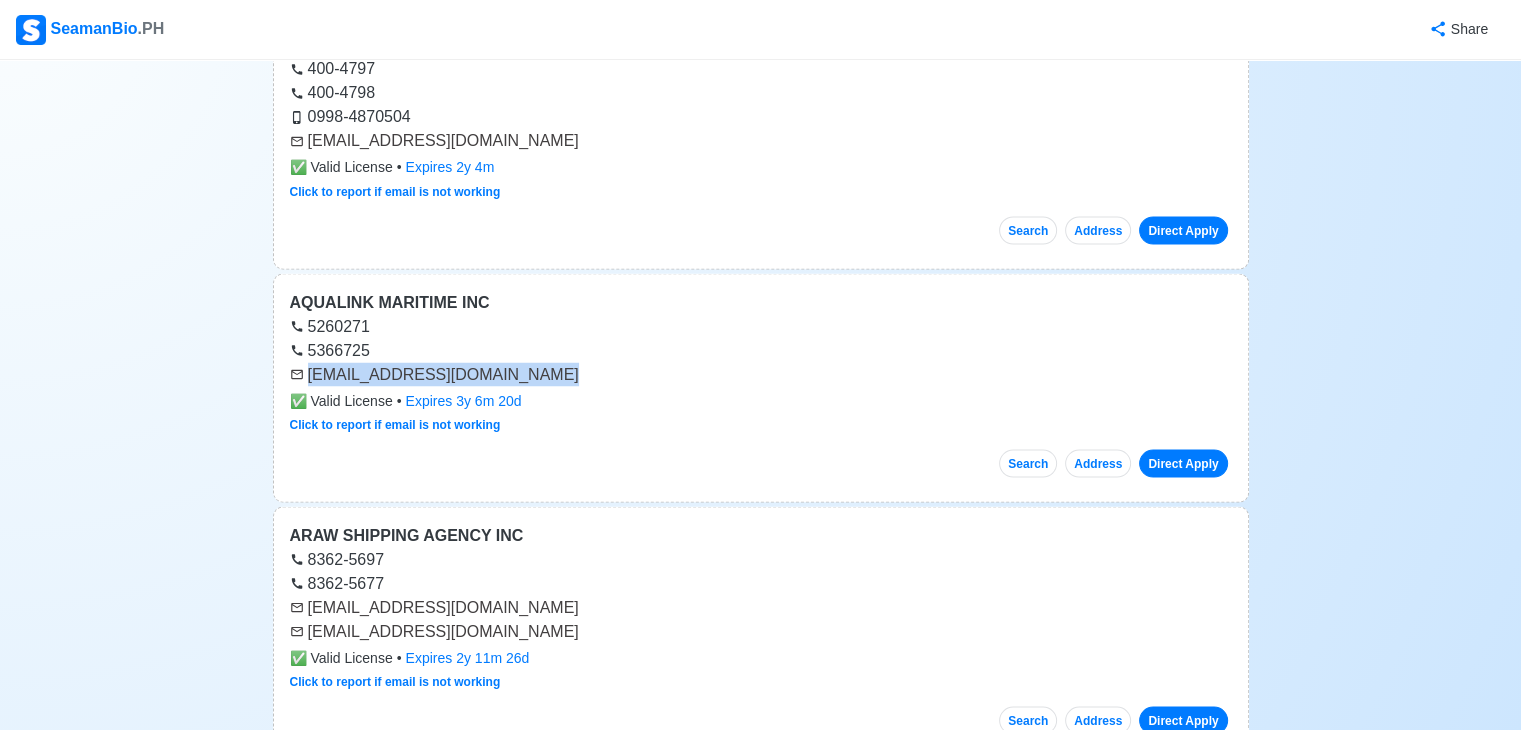 drag, startPoint x: 307, startPoint y: 361, endPoint x: 612, endPoint y: 373, distance: 305.23596 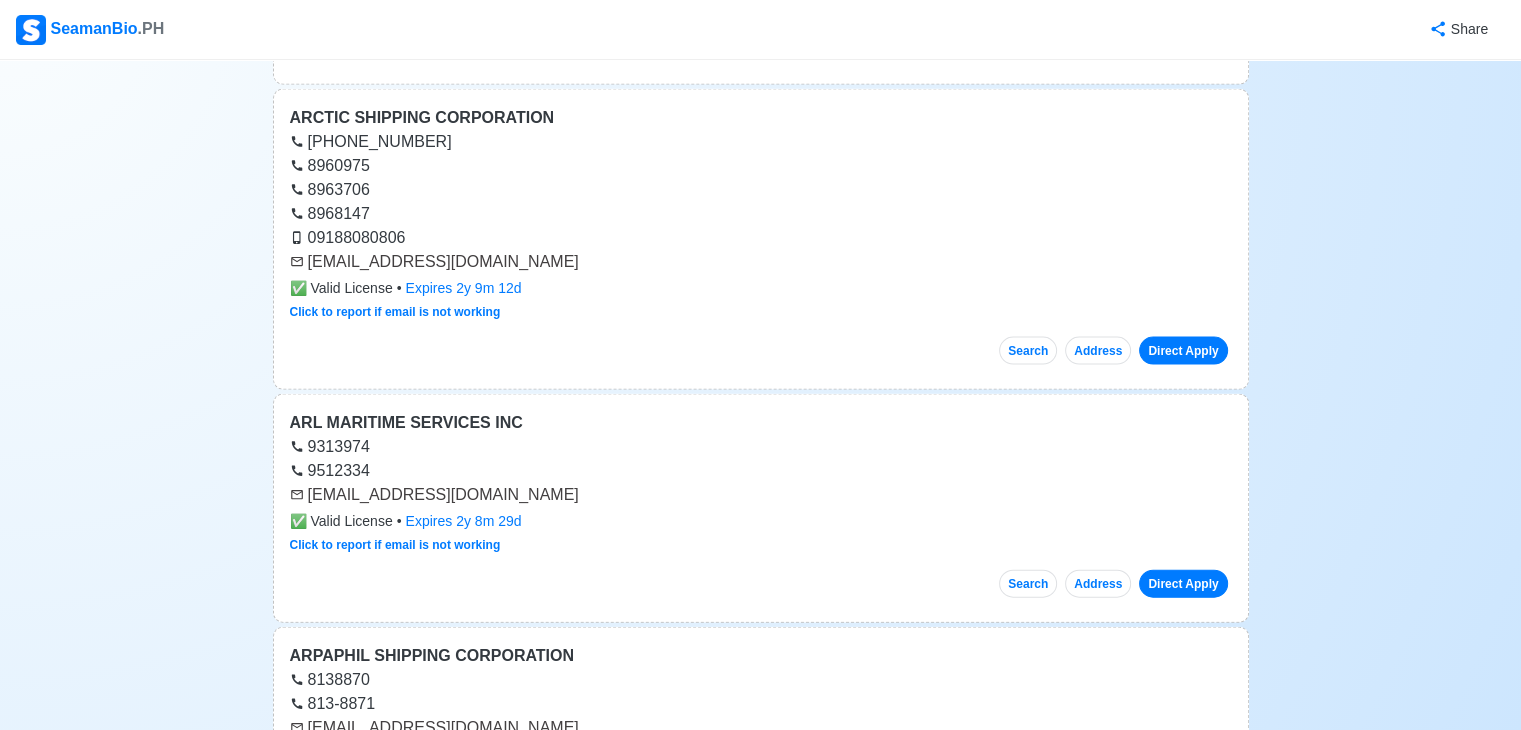 scroll, scrollTop: 4291, scrollLeft: 0, axis: vertical 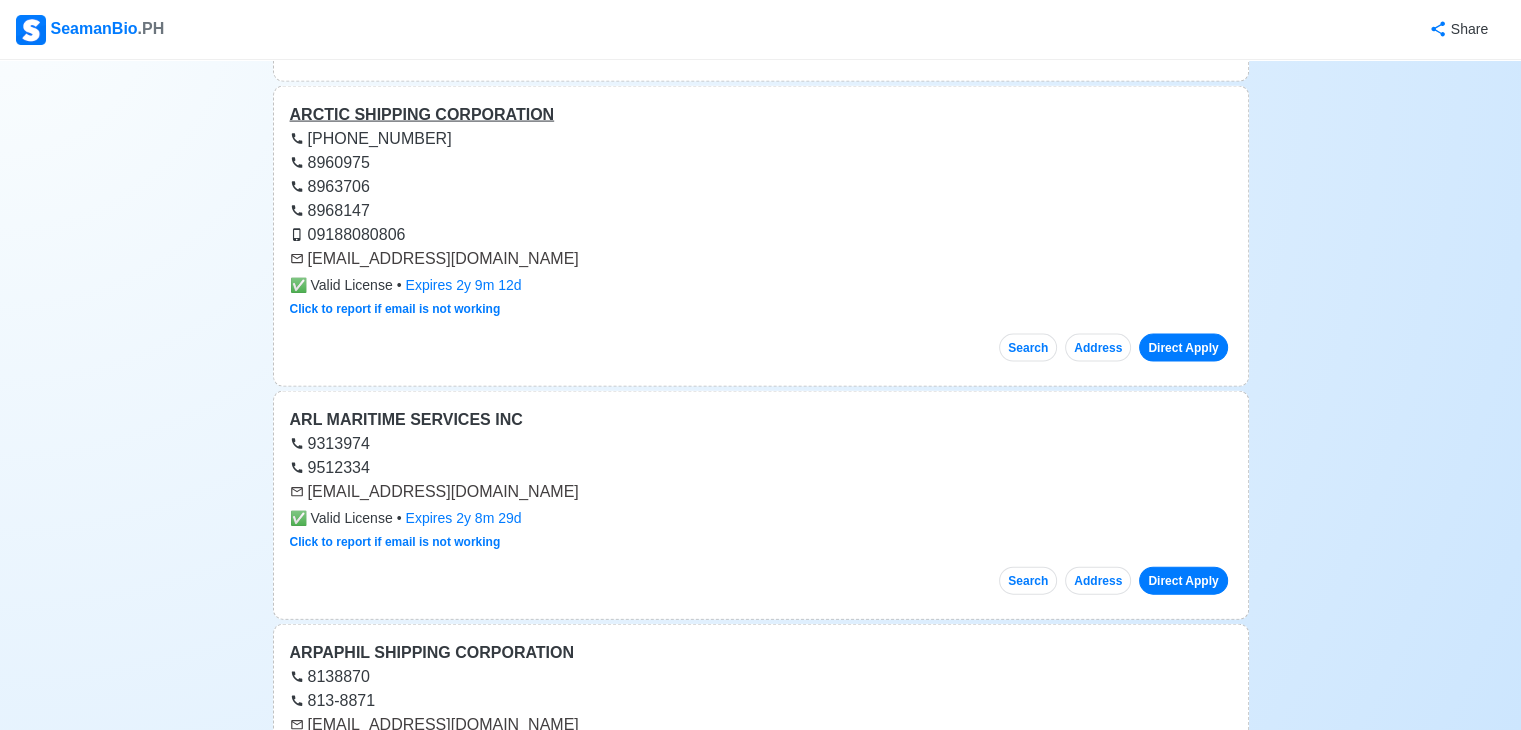 click on "ARCTIC SHIPPING CORPORATION" at bounding box center (761, 115) 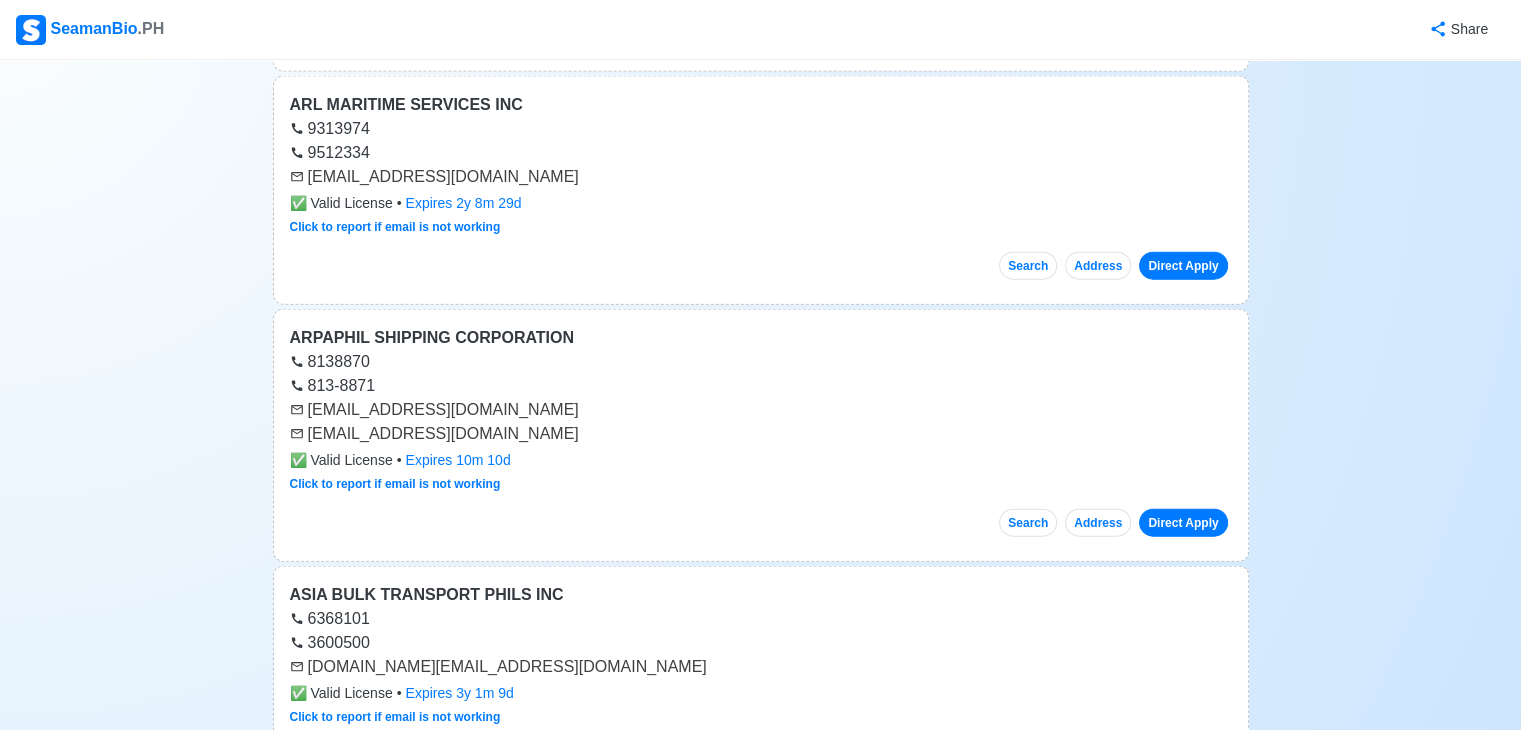 scroll, scrollTop: 4604, scrollLeft: 0, axis: vertical 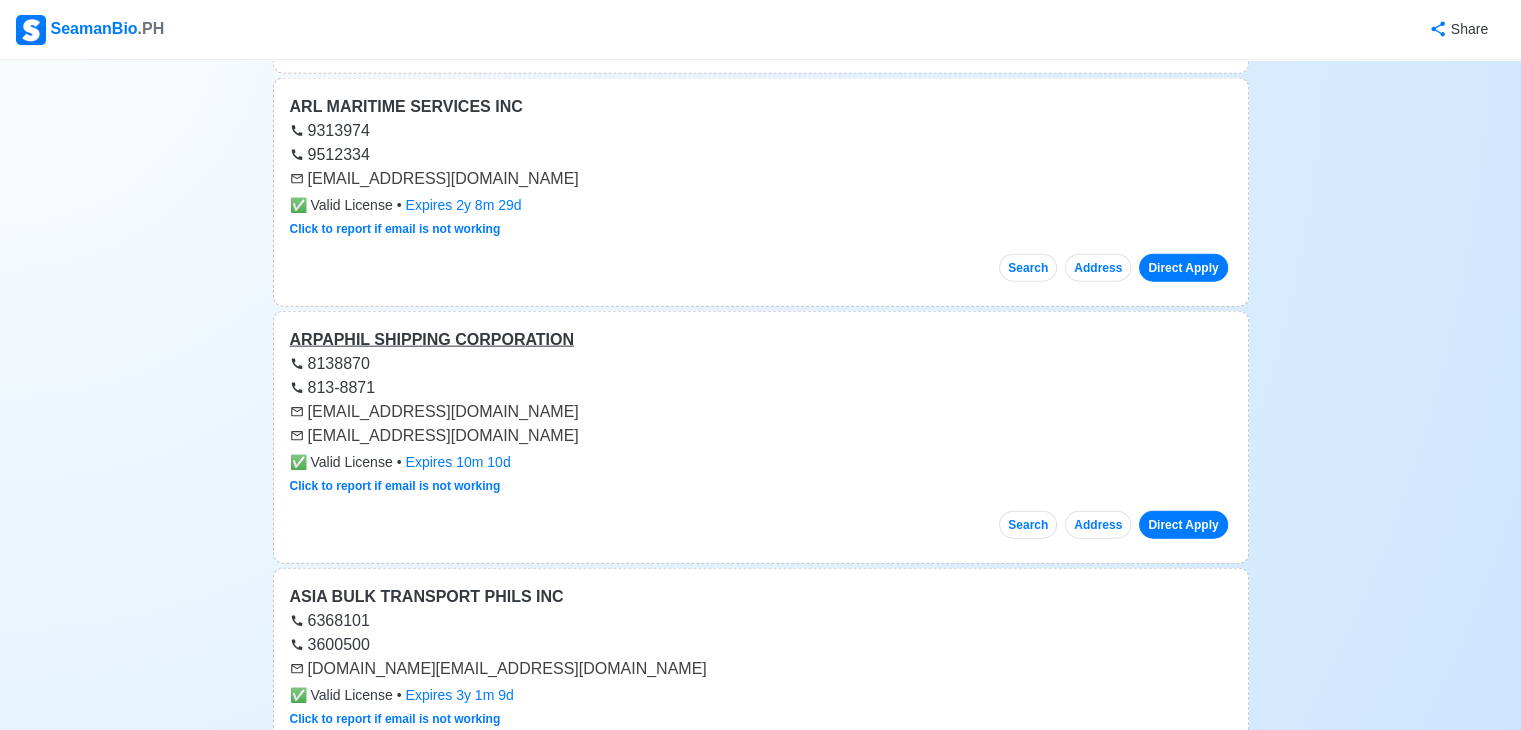 click on "ARPAPHIL SHIPPING CORPORATION" at bounding box center [761, 340] 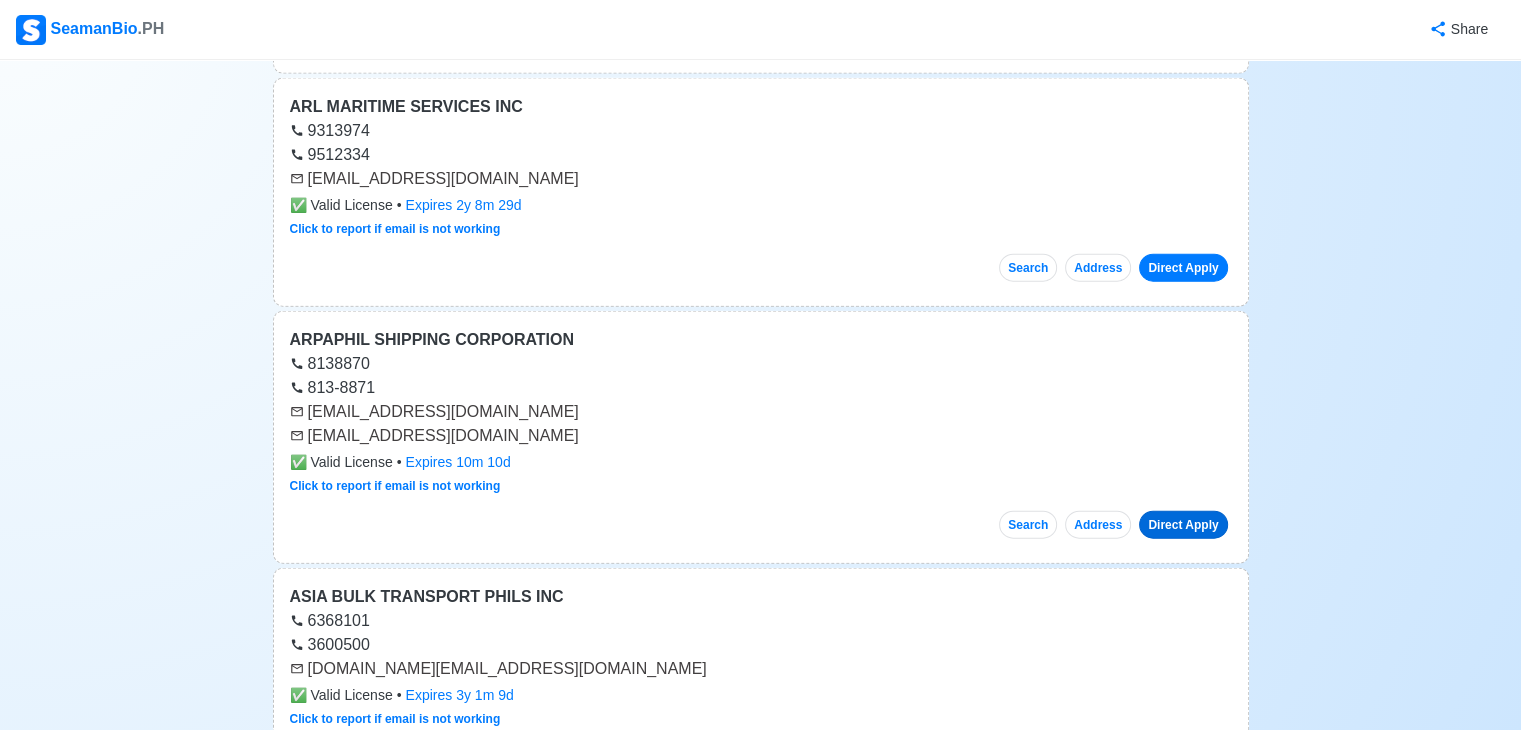 click on "Direct Apply" at bounding box center (1183, 525) 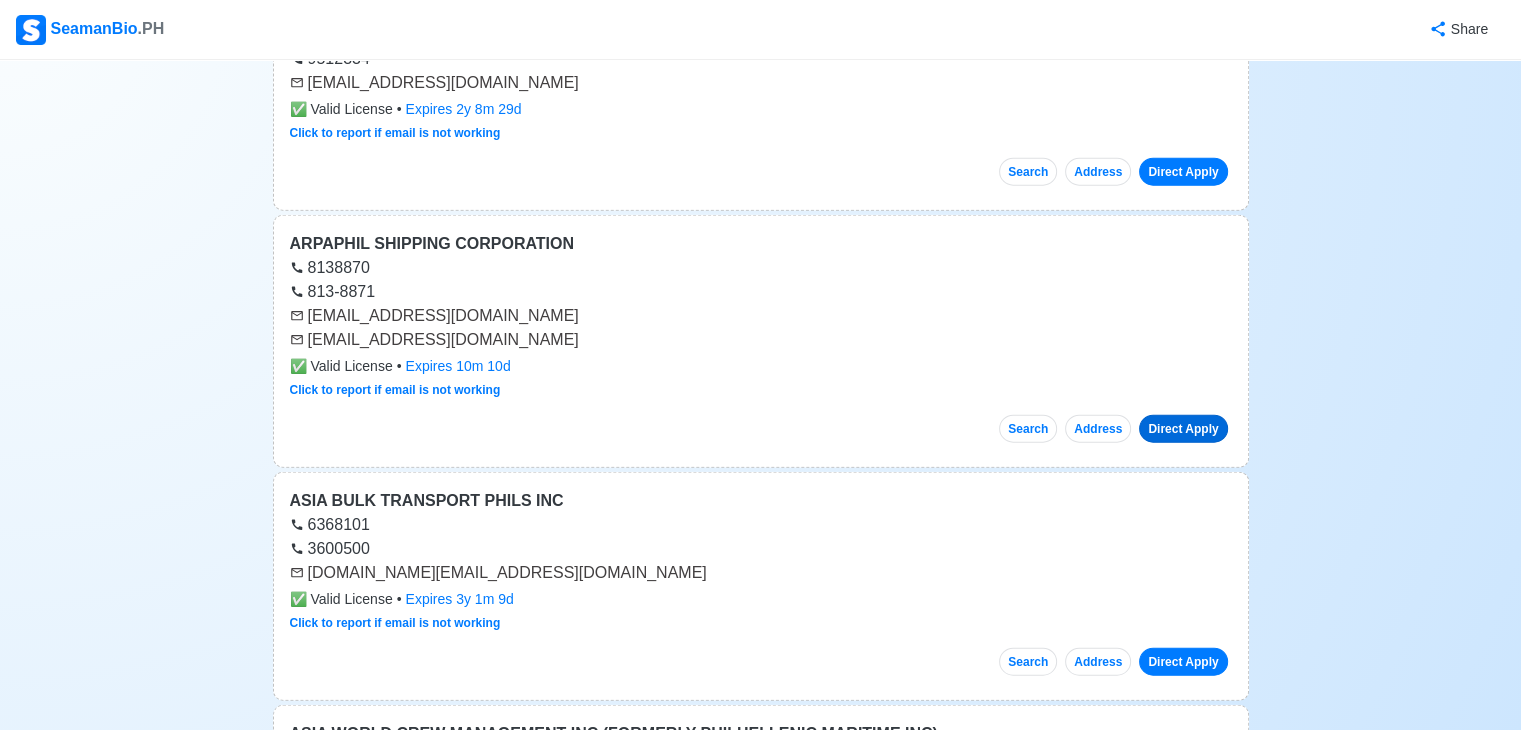 scroll, scrollTop: 4715, scrollLeft: 0, axis: vertical 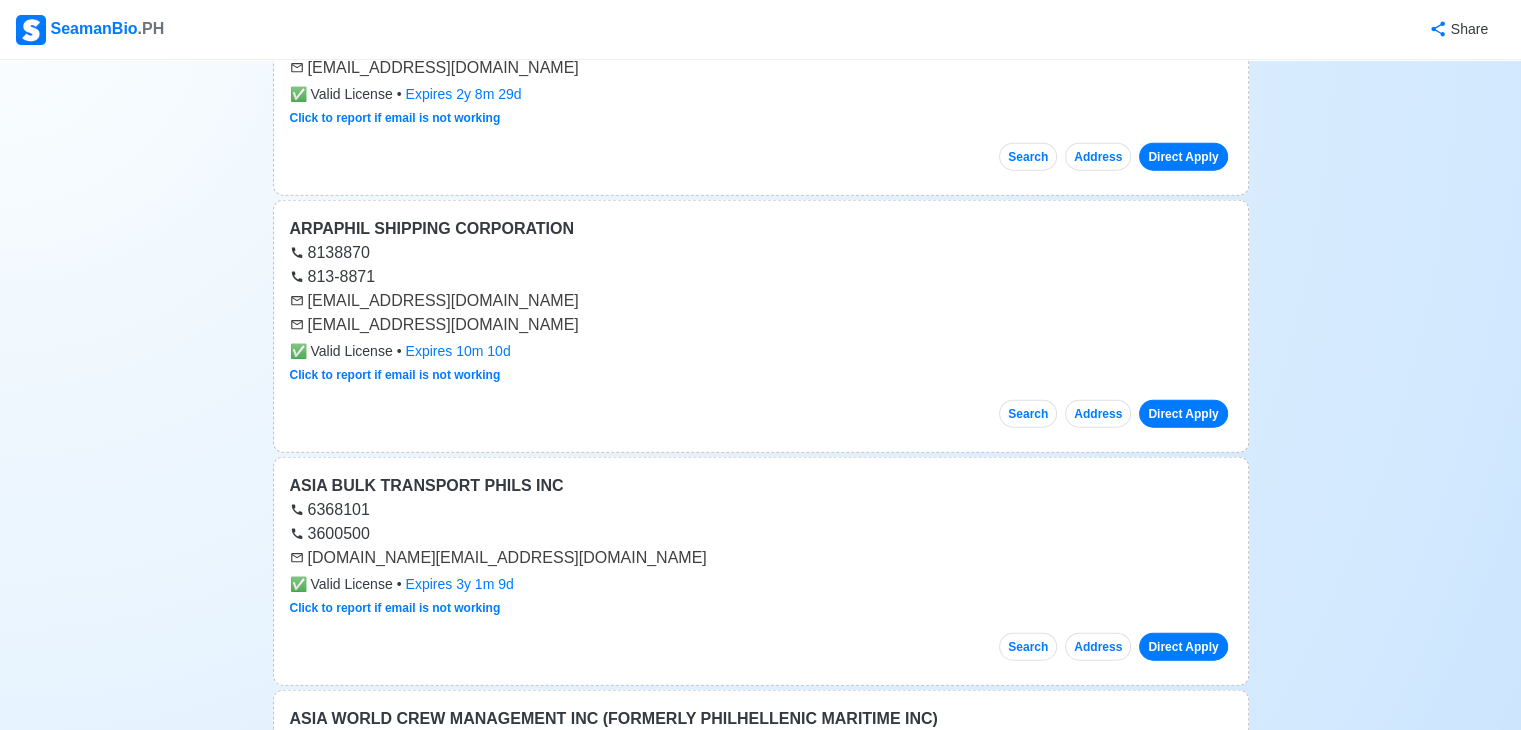click on "ARPAPHIL SHIPPING CORPORATION 8138870 813-8871 arpaphil@pldtdsl.net arpaphil@yahoo.com ✅   Valid License •   Expires   10m 10d Click to report if email is not working Search Address Direct Apply" at bounding box center [761, 326] 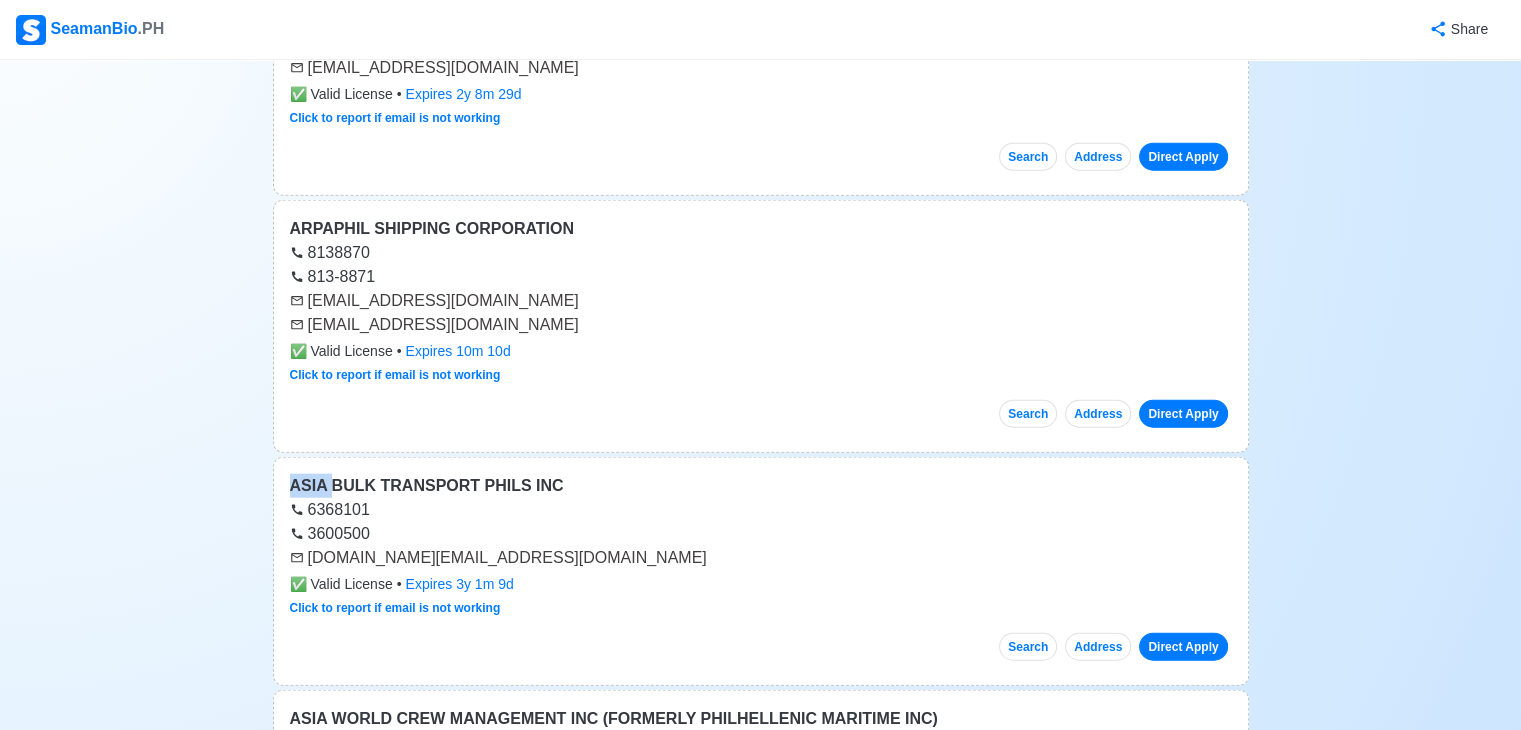 click on "ARPAPHIL SHIPPING CORPORATION 8138870 813-8871 arpaphil@pldtdsl.net arpaphil@yahoo.com ✅   Valid License •   Expires   10m 10d Click to report if email is not working Search Address Direct Apply" at bounding box center [761, 326] 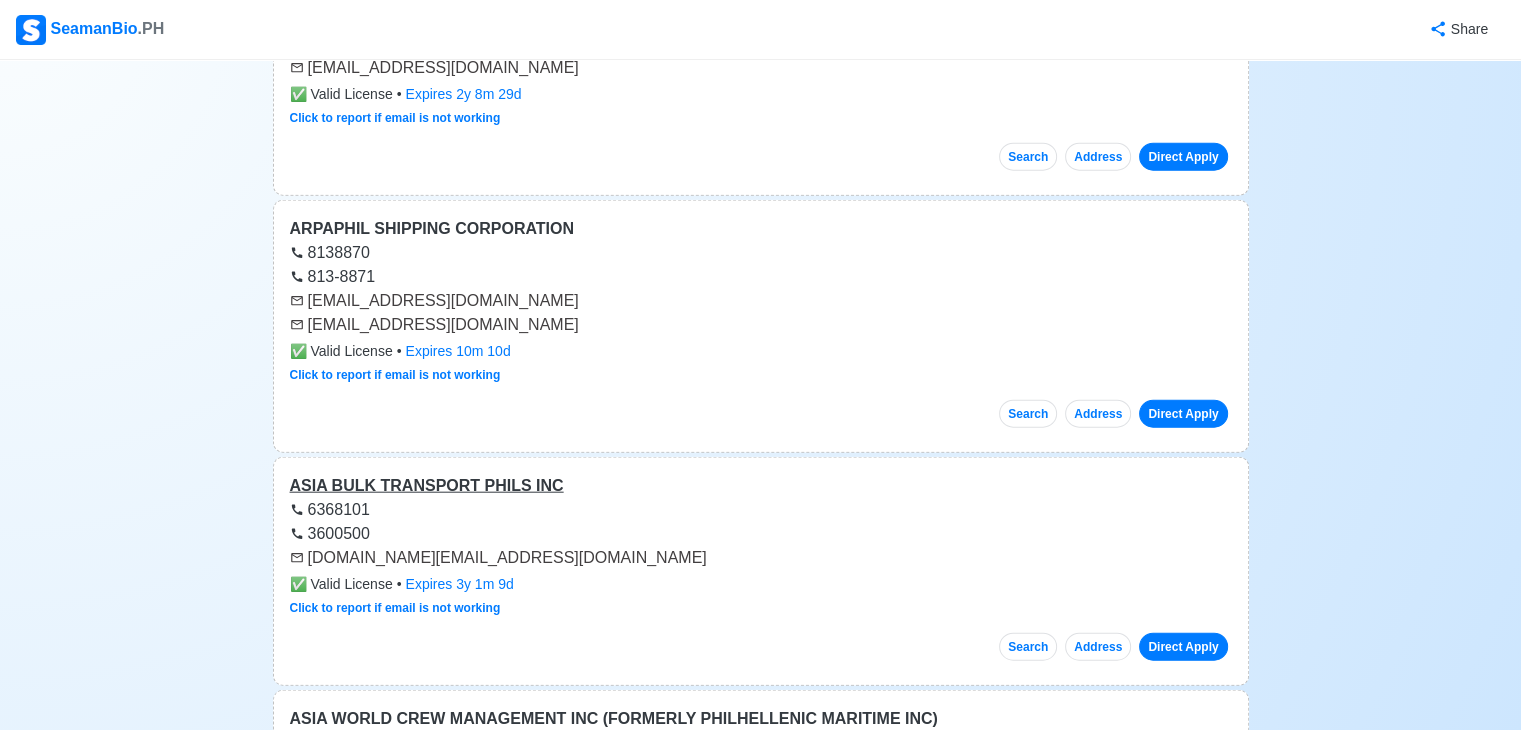 click on "ASIA BULK TRANSPORT PHILS INC" at bounding box center (761, 486) 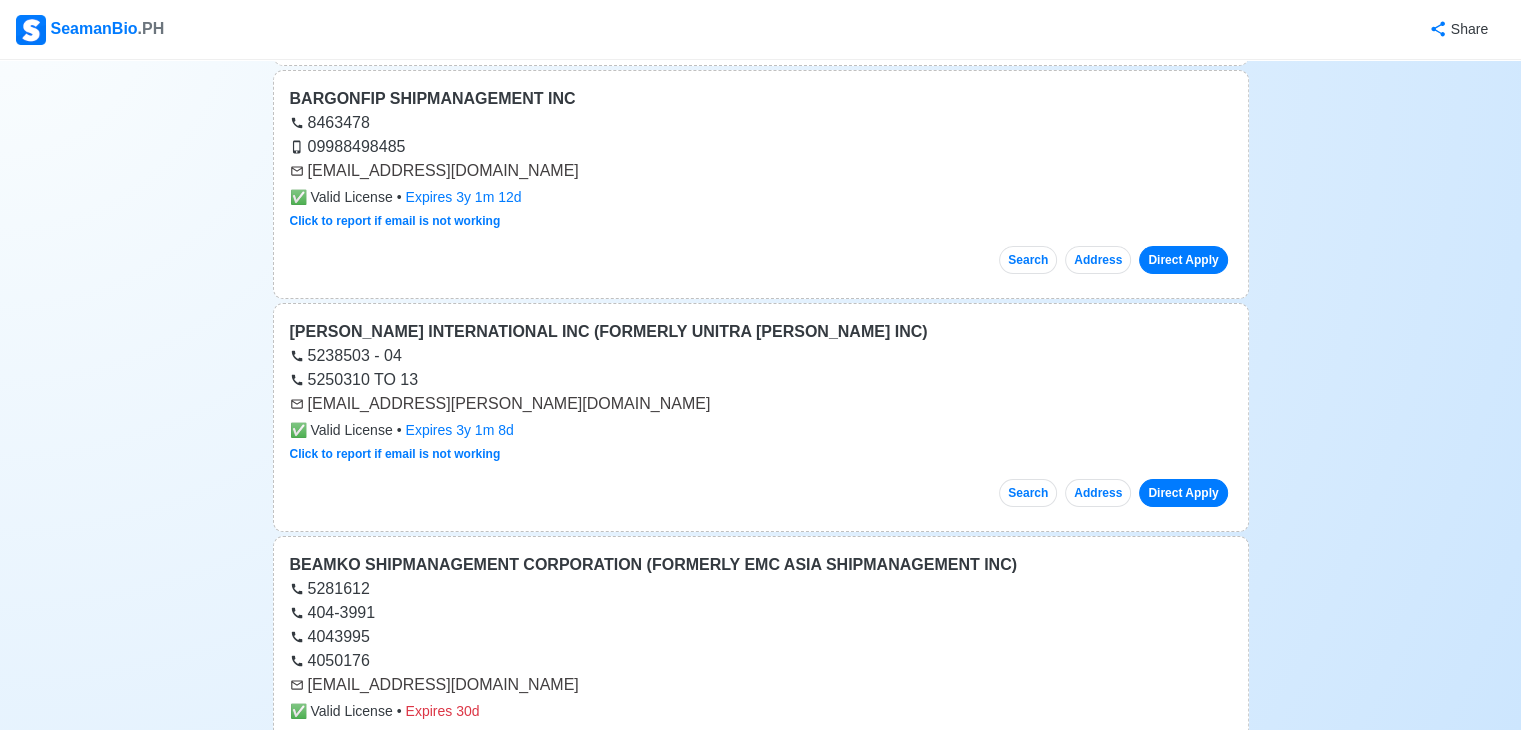 scroll, scrollTop: 7767, scrollLeft: 0, axis: vertical 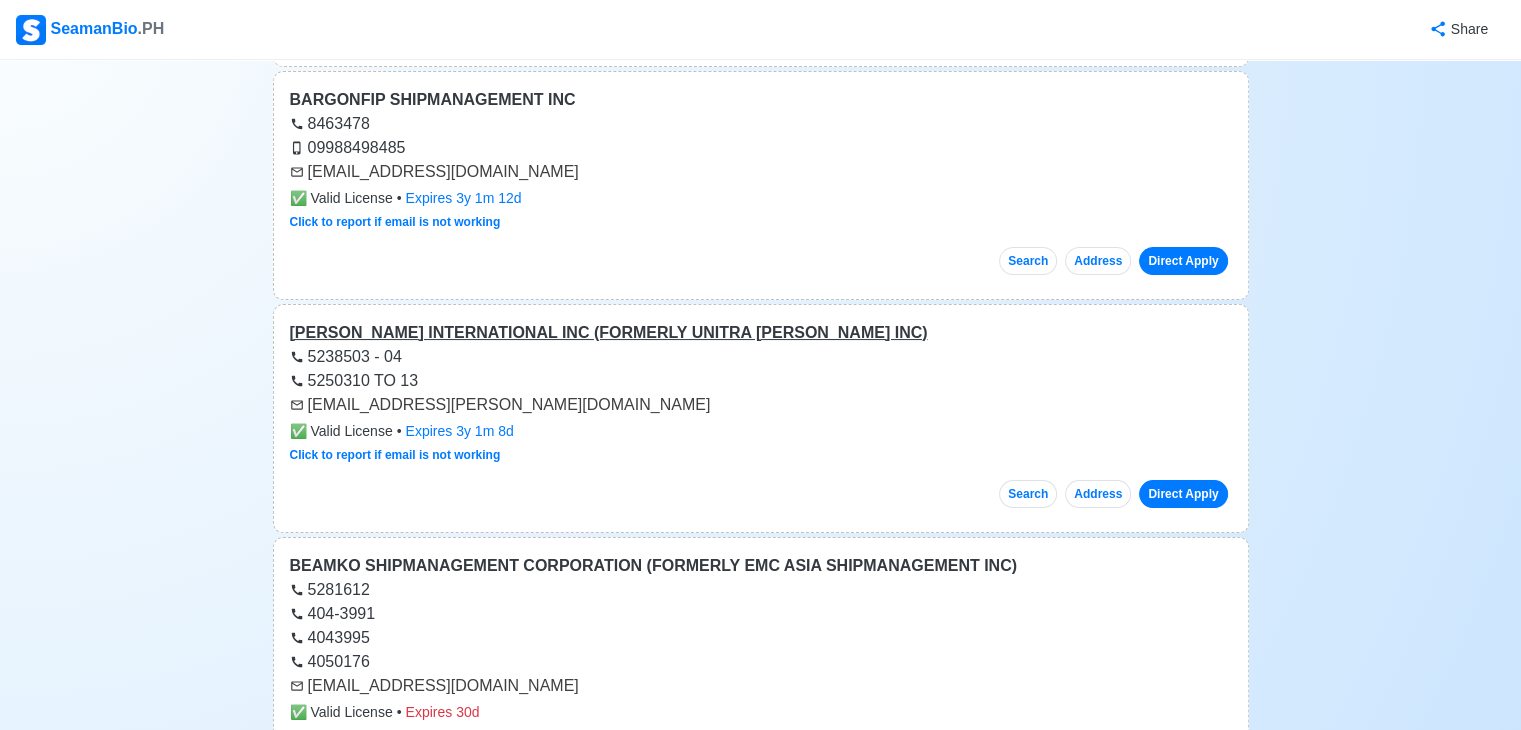 click on "BARKO INTERNATIONAL INC (FORMERLY UNITRA BARKO INC)" at bounding box center (761, 333) 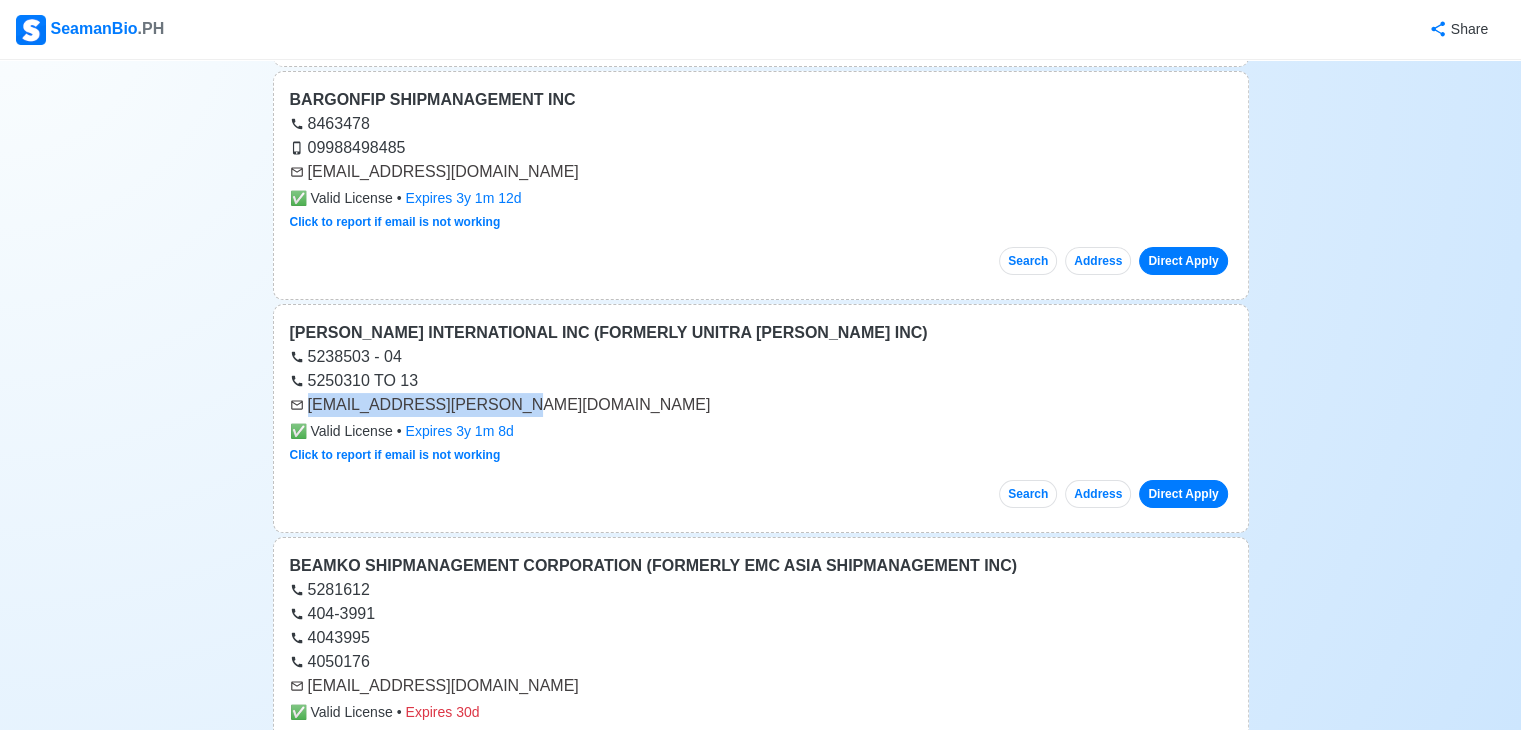 drag, startPoint x: 307, startPoint y: 384, endPoint x: 517, endPoint y: 375, distance: 210.19276 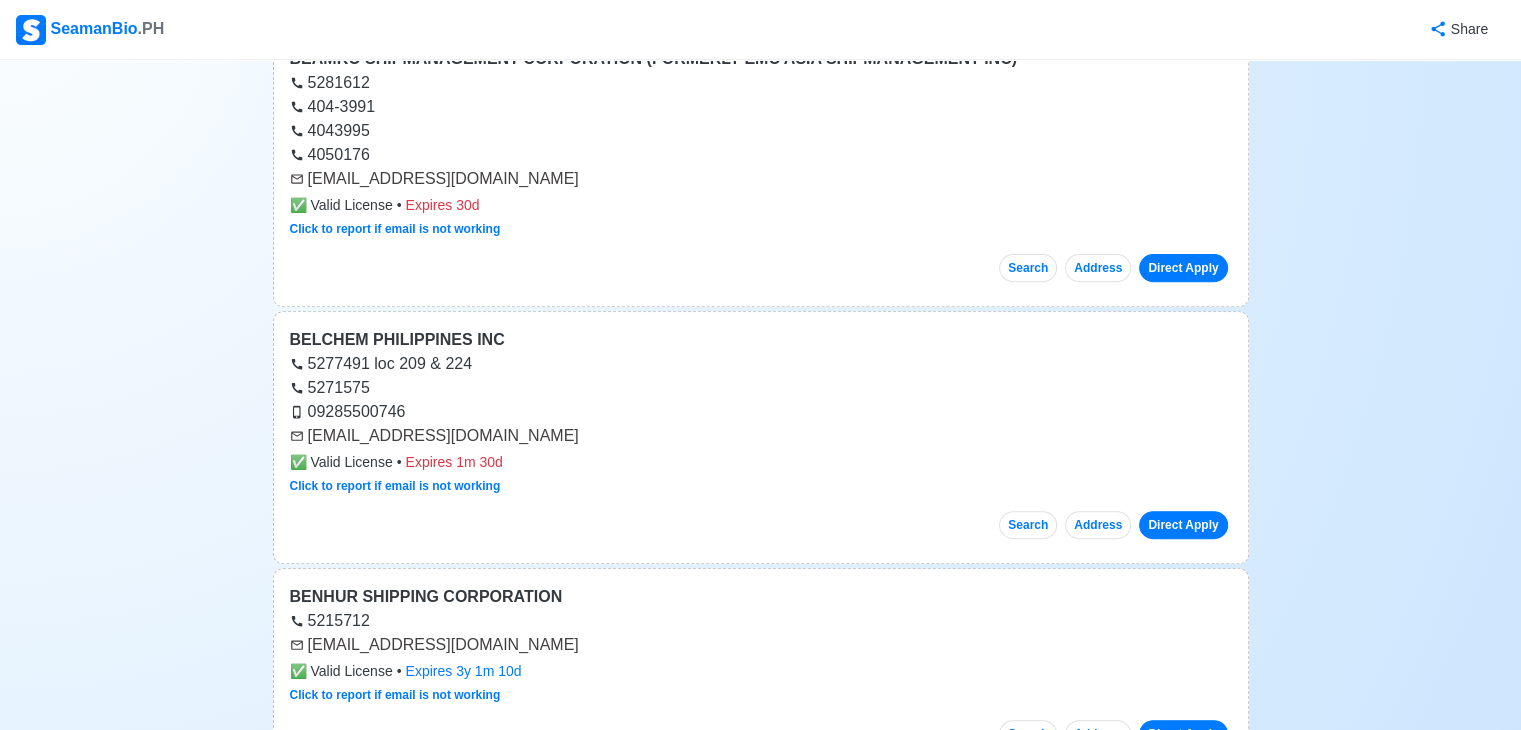 scroll, scrollTop: 8272, scrollLeft: 0, axis: vertical 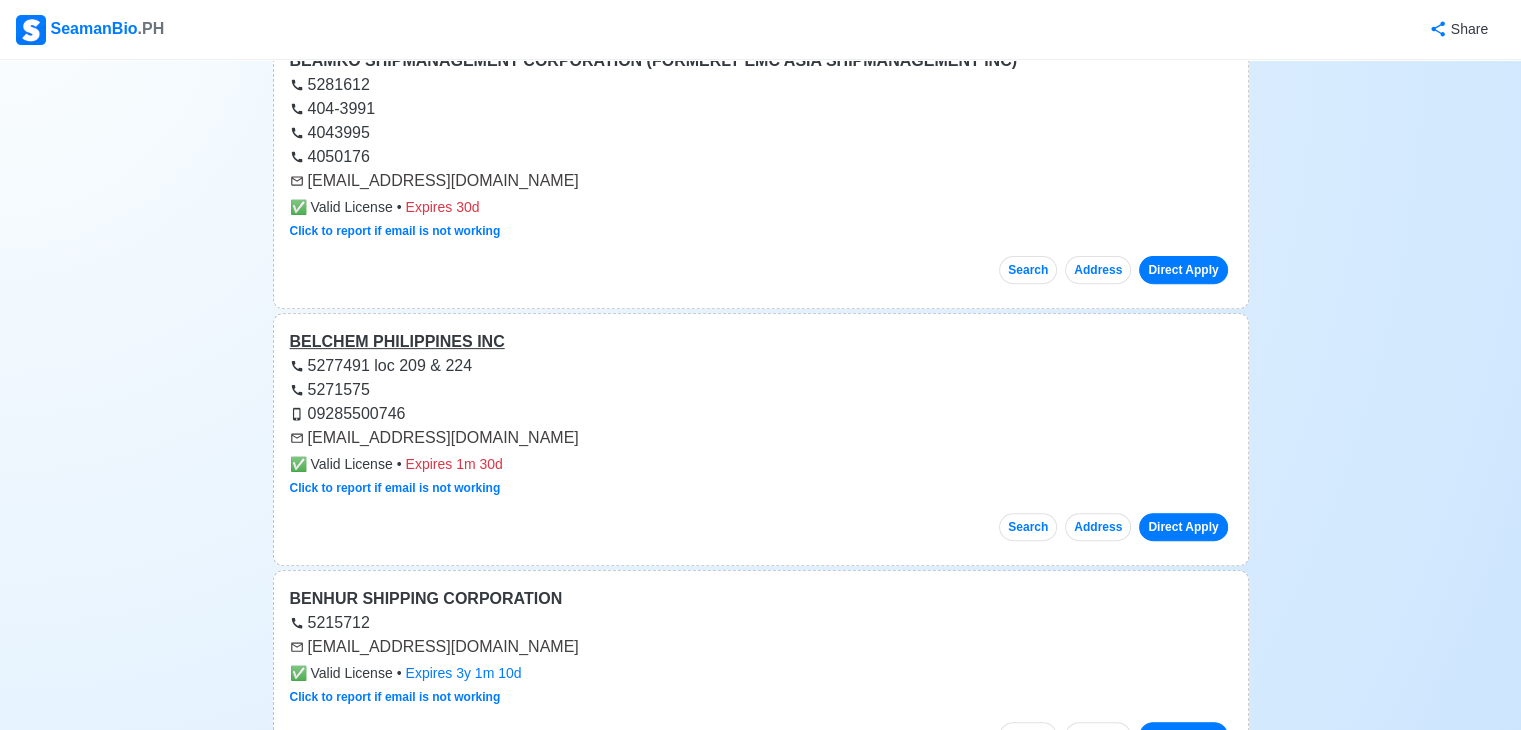 click on "BELCHEM PHILIPPINES INC" at bounding box center [761, 342] 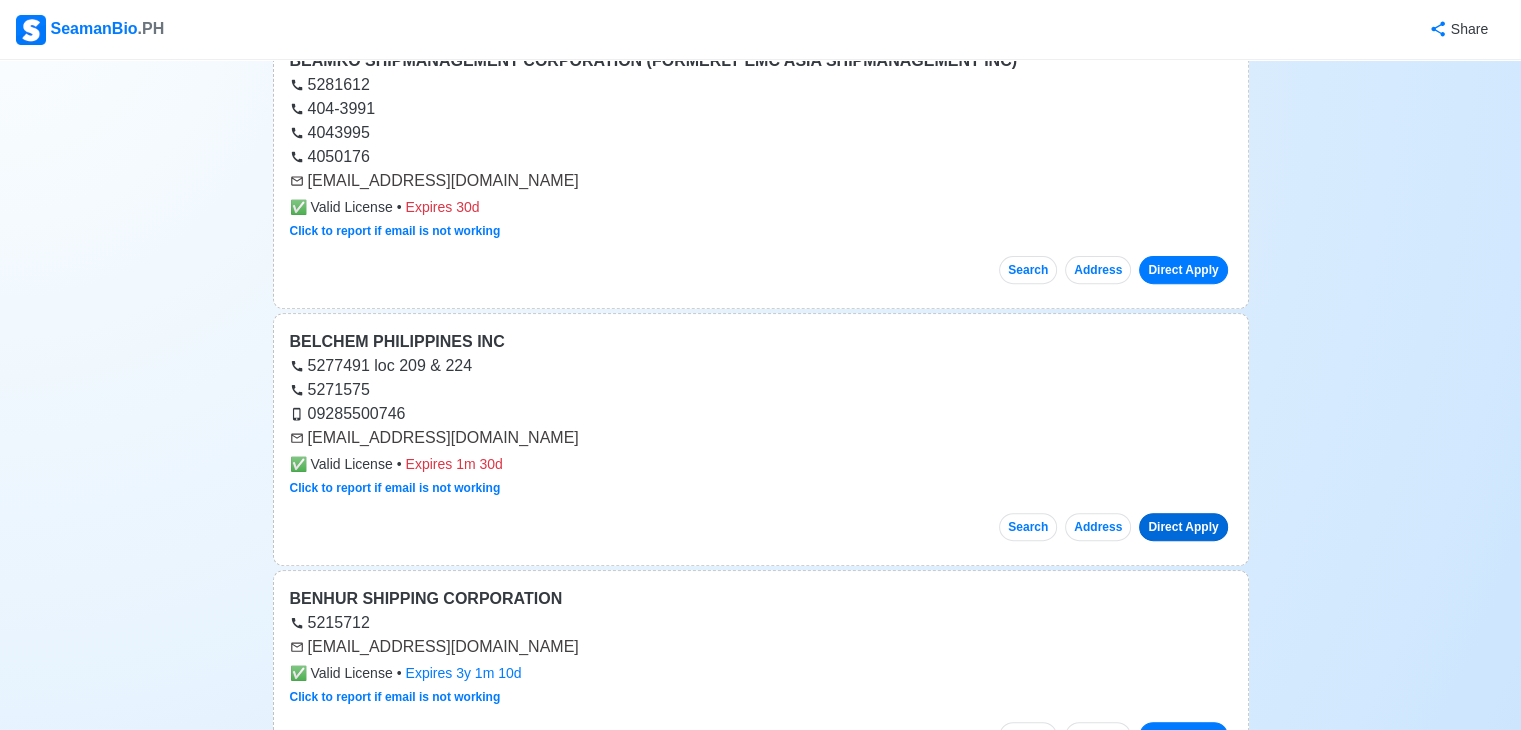 click on "Direct Apply" at bounding box center (1183, 527) 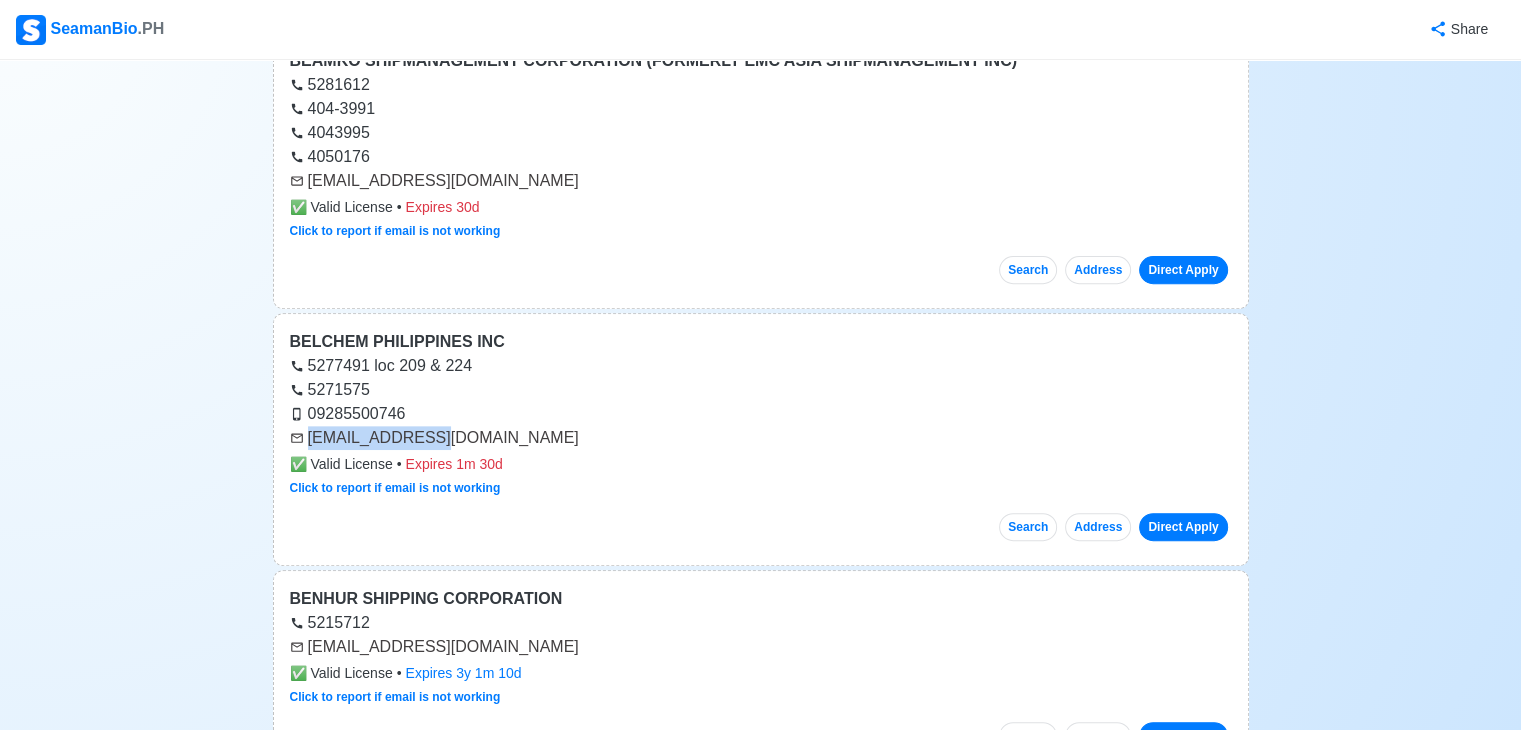 drag, startPoint x: 308, startPoint y: 413, endPoint x: 451, endPoint y: 409, distance: 143.05594 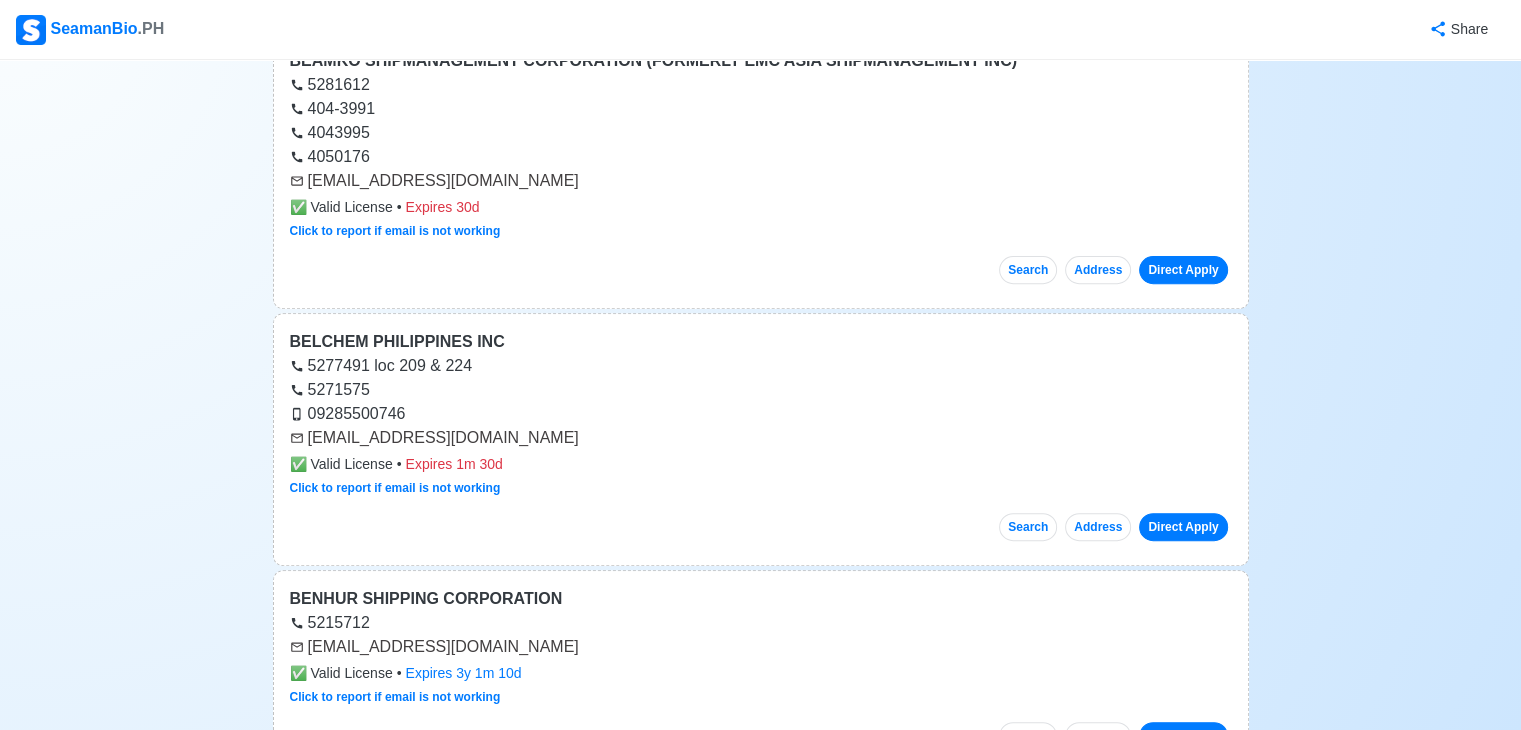 click on "Home Apply Direct to Agencies Ref Department of Migrant Workers Updated   Jul 15, 2025   •  6d ago Found  341   agencies ADFIL SHIPMANNING & MANAGEMENT CORP (02) 5671834 to 35 09397804443 09175510469 info@adfilship.com ✅   Valid License •   Expires   1m 16d Click to report if email is not working Search Address Direct Apply ADMIMAN MANNING INC 8567-2282 8567-2922 09292884273 09271497318 crew@avatarmaritime.com ✅   Valid License •   Expires   3y 1m 18d Click to report if email is not working Search Address Direct Apply AEGISCREW MANNING INC(FORMERLY GREAT MARITIME SHIPMANAGEMENT INC) (02) 5534668 (02) 4784458 recruitments@aegiscrew.com.ph ✅   Valid License •   Expires   2y 15d Click to report if email is not working Search Address Direct Apply AGILE MARITIME RESOURCES INC (FOR PII MARITIME SVCS INC) 7381608 7381607 8890251 recruitment@agilecrew.com ✅   Valid License •   Expires   3y 3m 18d Click to report if email is not working Search Address Direct Apply ALL OCEANS MARITIME AGENCY INC ✅" at bounding box center [760, 32656] 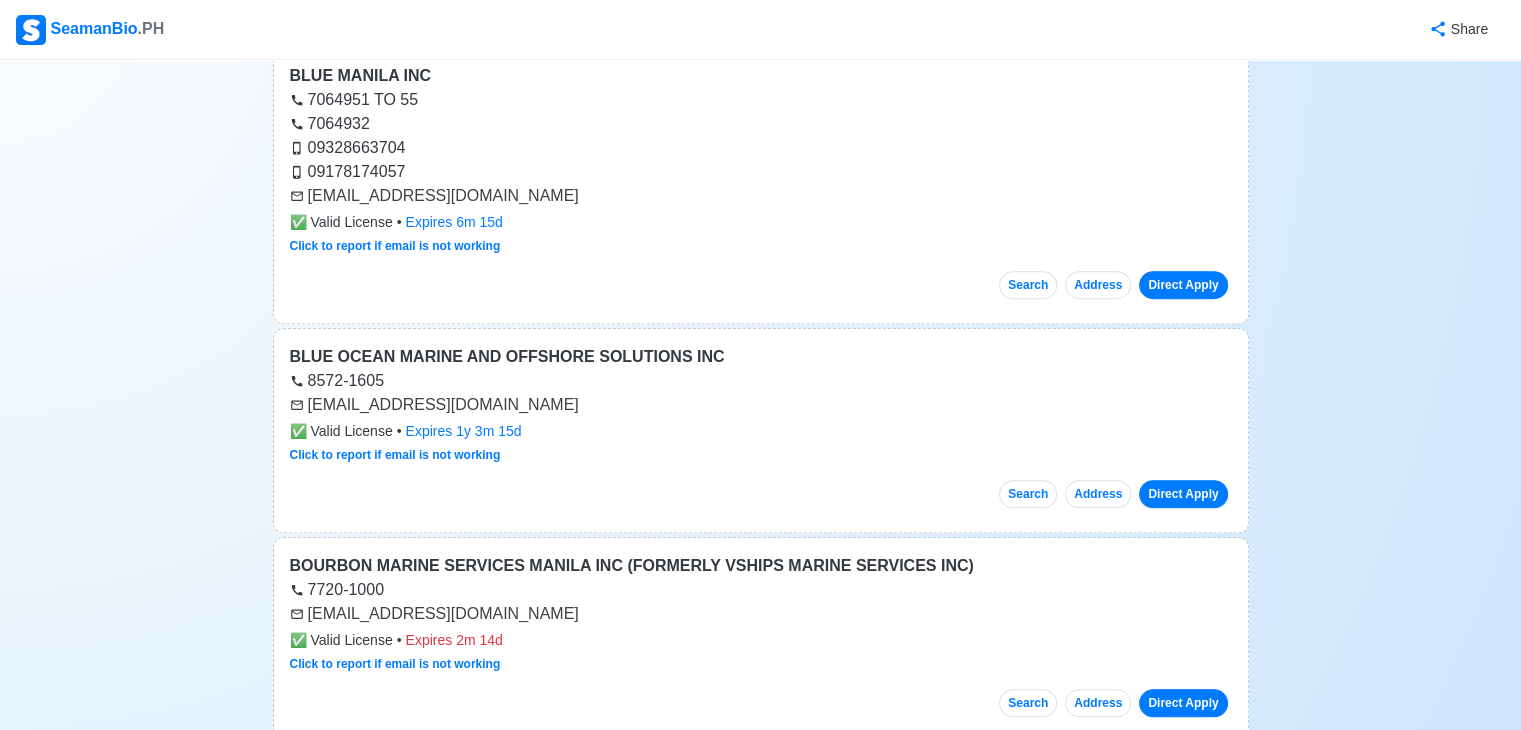 scroll, scrollTop: 9020, scrollLeft: 0, axis: vertical 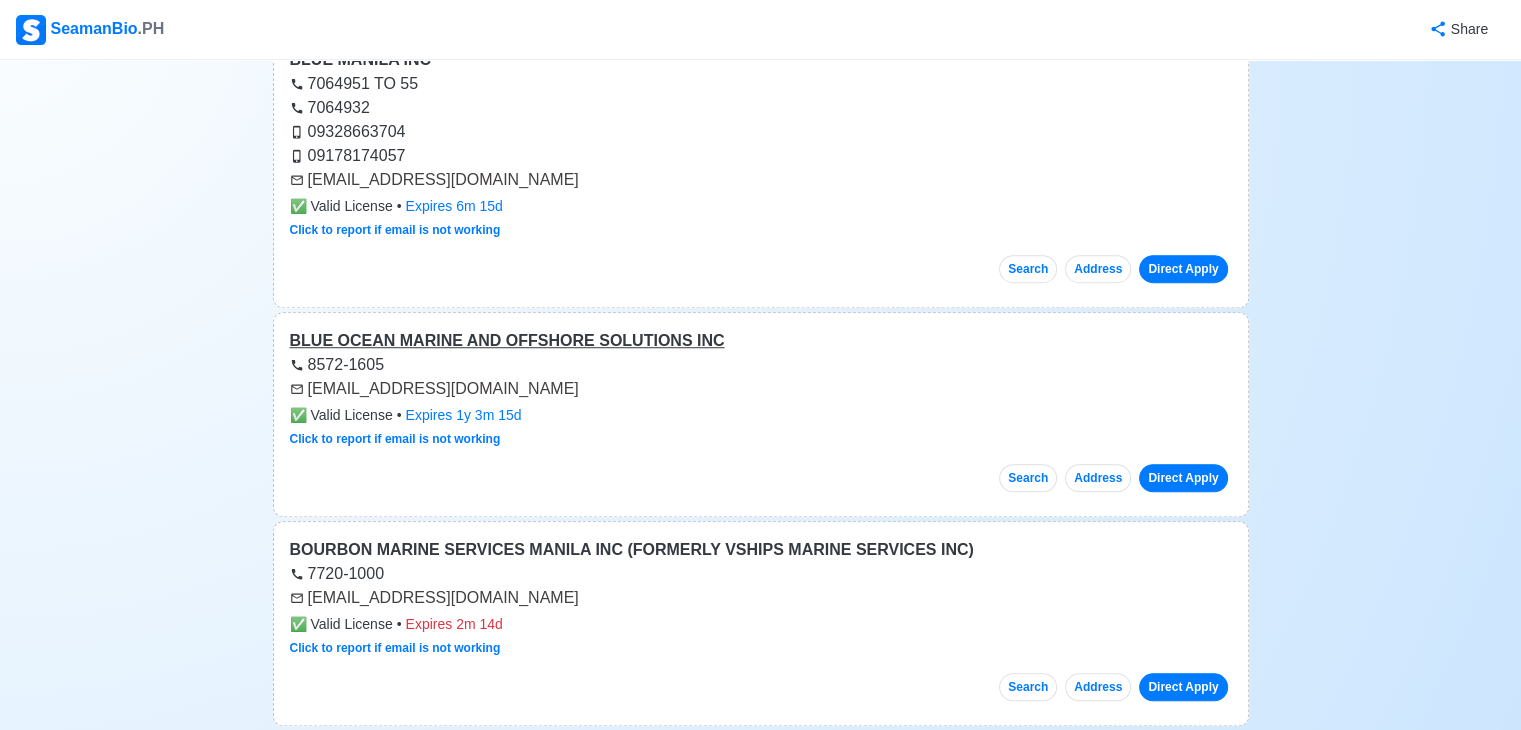 click on "BLUE OCEAN MARINE AND OFFSHORE SOLUTIONS INC" at bounding box center (761, 341) 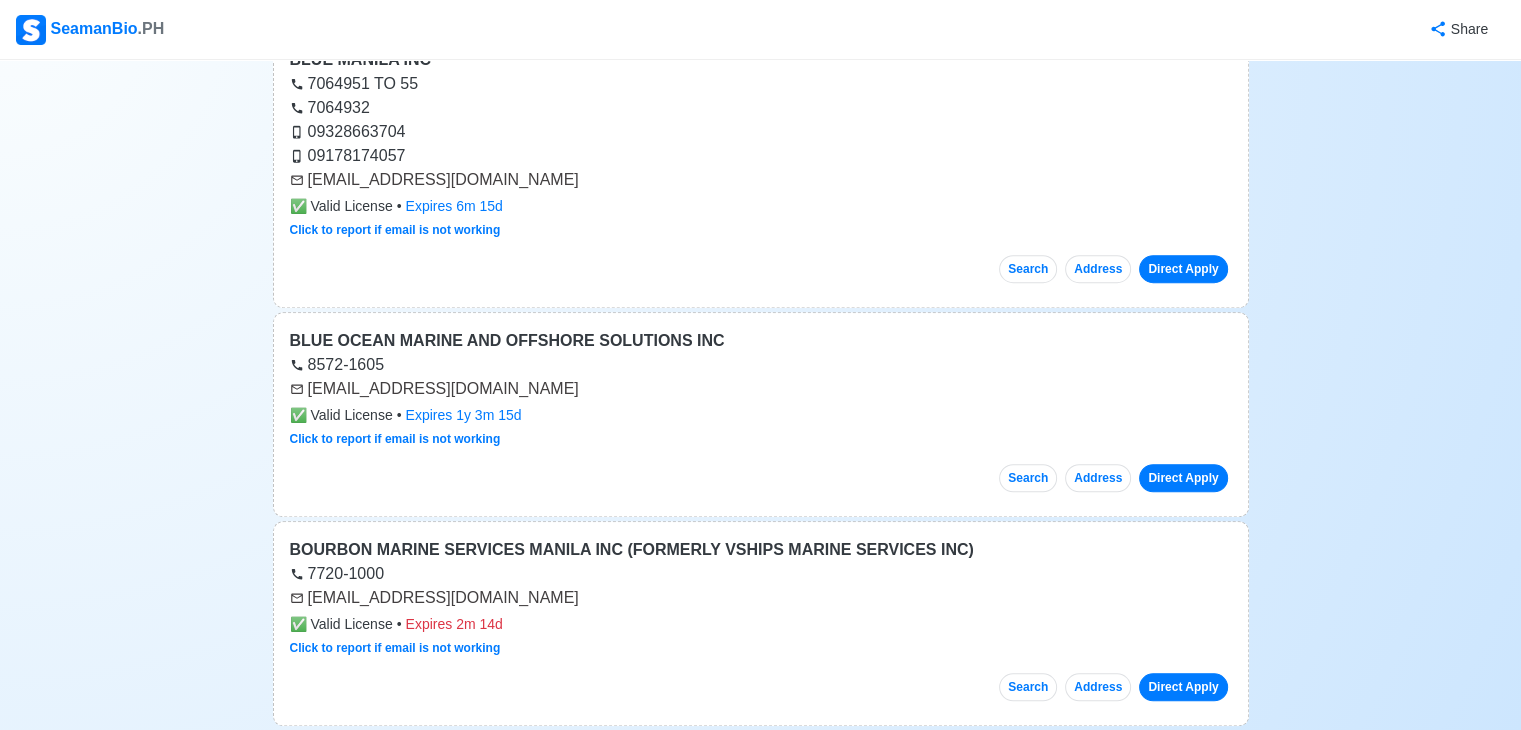 drag, startPoint x: 309, startPoint y: 361, endPoint x: 556, endPoint y: 364, distance: 247.01822 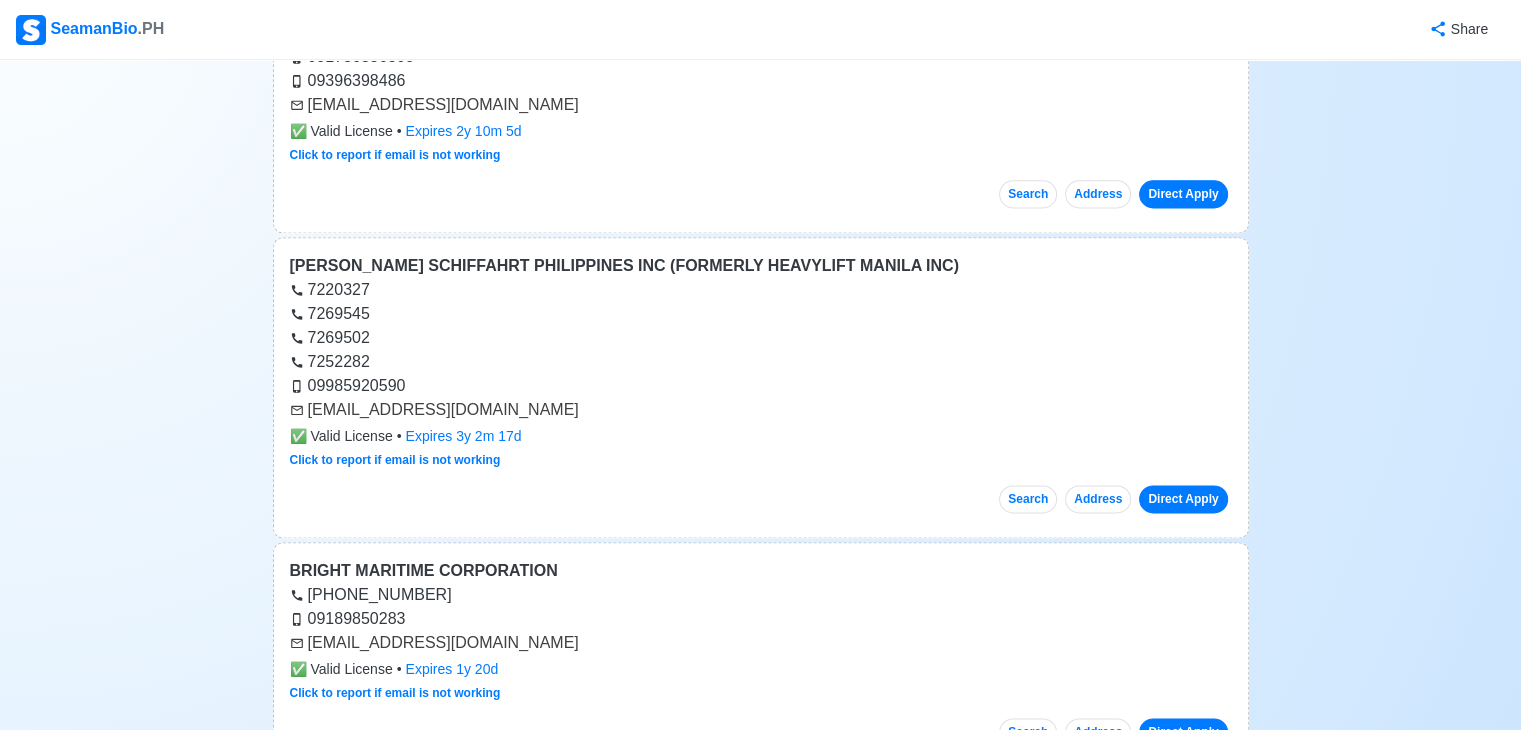 scroll, scrollTop: 10259, scrollLeft: 0, axis: vertical 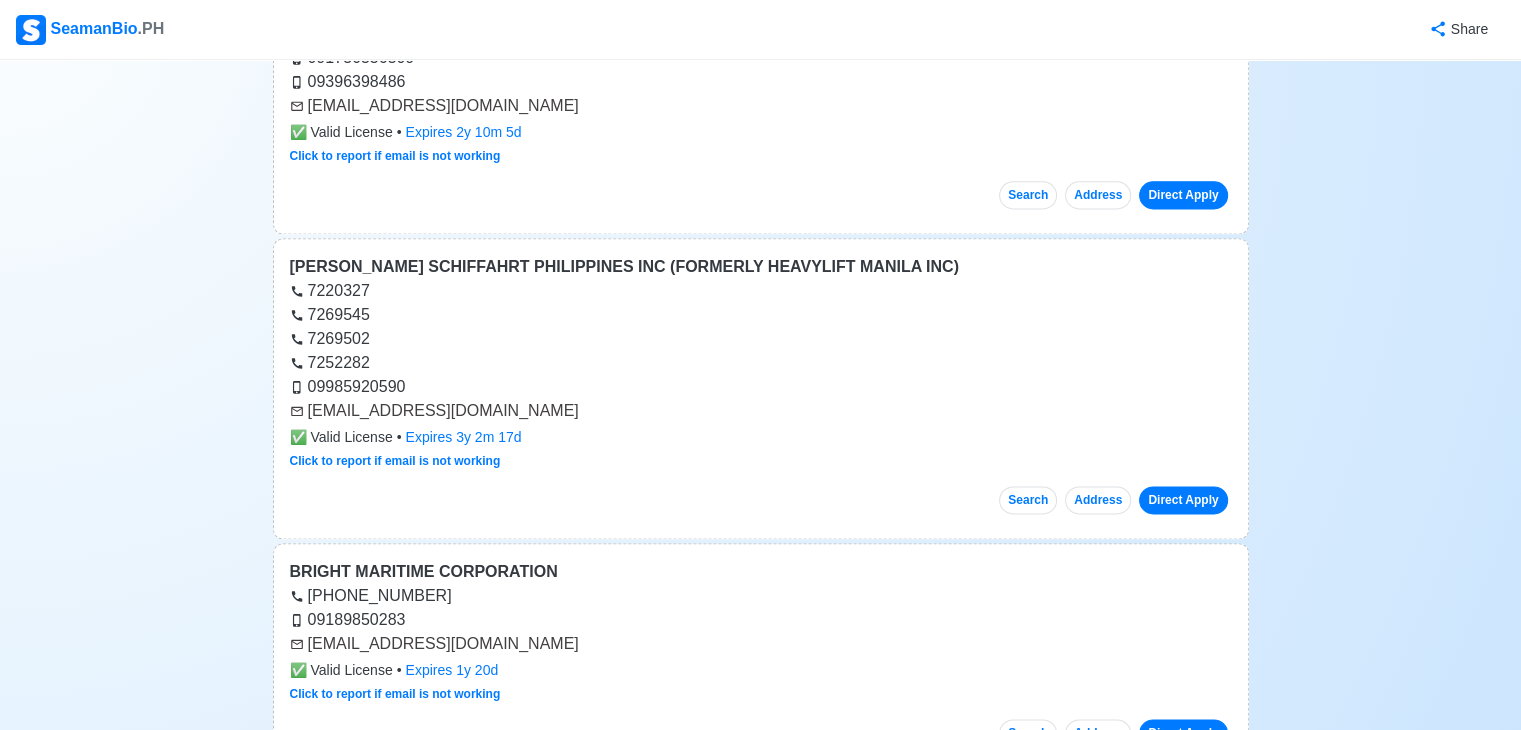 click on "Home Apply Direct to Agencies Ref Department of Migrant Workers Updated   Jul 15, 2025   •  6d ago Found  341   agencies ADFIL SHIPMANNING & MANAGEMENT CORP (02) 5671834 to 35 09397804443 09175510469 info@adfilship.com ✅   Valid License •   Expires   1m 16d Click to report if email is not working Search Address Direct Apply ADMIMAN MANNING INC 8567-2282 8567-2922 09292884273 09271497318 crew@avatarmaritime.com ✅   Valid License •   Expires   3y 1m 18d Click to report if email is not working Search Address Direct Apply AEGISCREW MANNING INC(FORMERLY GREAT MARITIME SHIPMANAGEMENT INC) (02) 5534668 (02) 4784458 recruitments@aegiscrew.com.ph ✅   Valid License •   Expires   2y 15d Click to report if email is not working Search Address Direct Apply AGILE MARITIME RESOURCES INC (FOR PII MARITIME SVCS INC) 7381608 7381607 8890251 recruitment@agilecrew.com ✅   Valid License •   Expires   3y 3m 18d Click to report if email is not working Search Address Direct Apply ALL OCEANS MARITIME AGENCY INC ✅" at bounding box center (760, 30669) 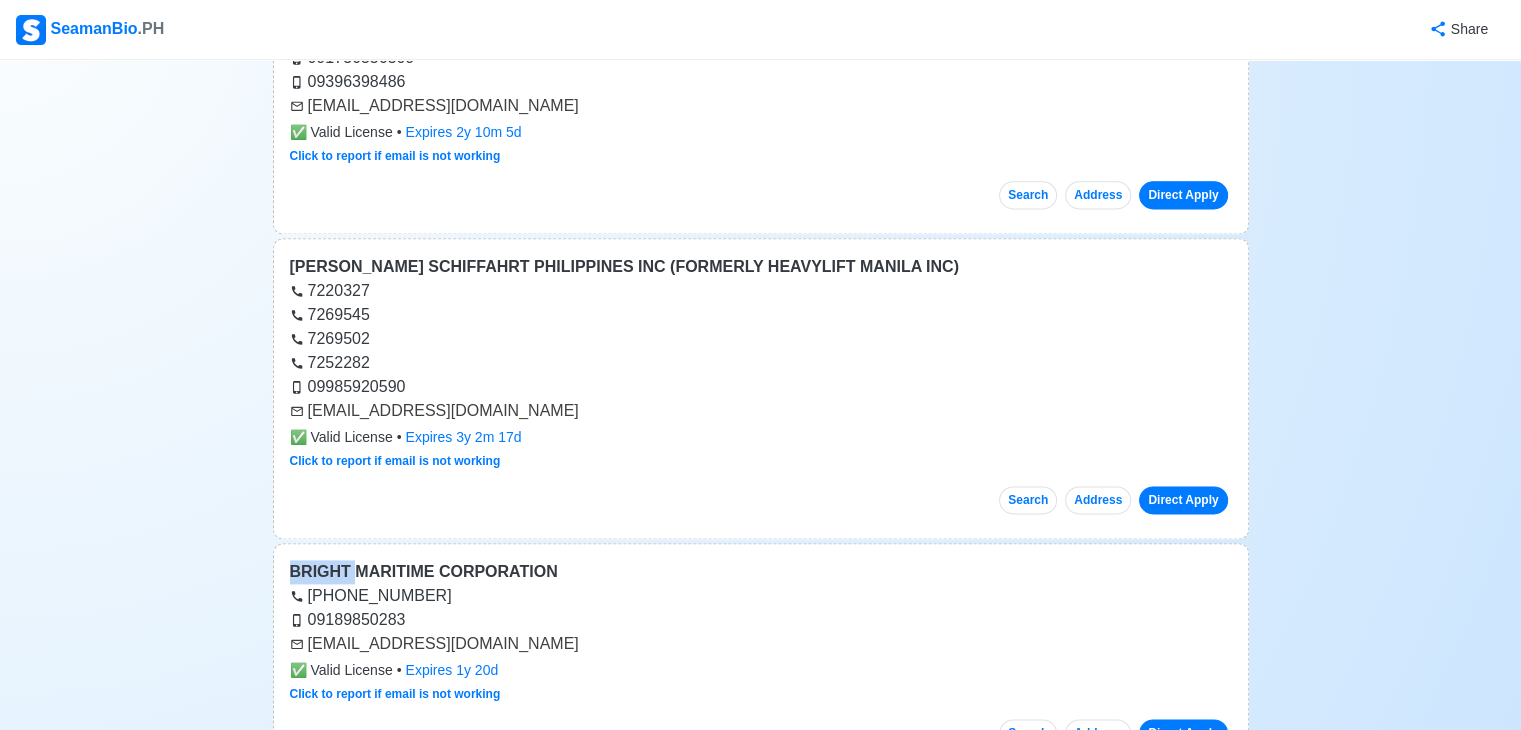 click on "Home Apply Direct to Agencies Ref Department of Migrant Workers Updated   Jul 15, 2025   •  6d ago Found  341   agencies ADFIL SHIPMANNING & MANAGEMENT CORP (02) 5671834 to 35 09397804443 09175510469 info@adfilship.com ✅   Valid License •   Expires   1m 16d Click to report if email is not working Search Address Direct Apply ADMIMAN MANNING INC 8567-2282 8567-2922 09292884273 09271497318 crew@avatarmaritime.com ✅   Valid License •   Expires   3y 1m 18d Click to report if email is not working Search Address Direct Apply AEGISCREW MANNING INC(FORMERLY GREAT MARITIME SHIPMANAGEMENT INC) (02) 5534668 (02) 4784458 recruitments@aegiscrew.com.ph ✅   Valid License •   Expires   2y 15d Click to report if email is not working Search Address Direct Apply AGILE MARITIME RESOURCES INC (FOR PII MARITIME SVCS INC) 7381608 7381607 8890251 recruitment@agilecrew.com ✅   Valid License •   Expires   3y 3m 18d Click to report if email is not working Search Address Direct Apply ALL OCEANS MARITIME AGENCY INC ✅" at bounding box center [760, 30669] 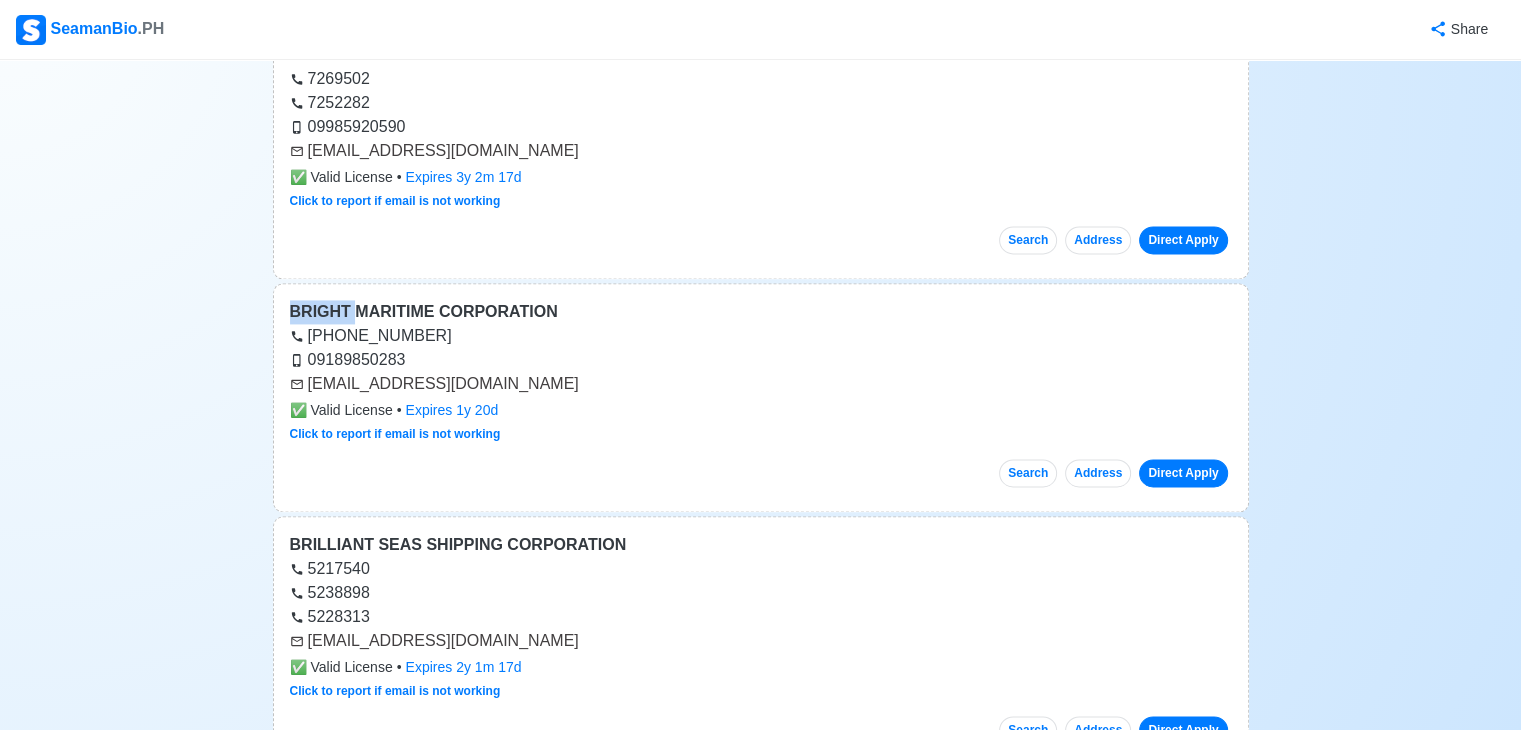 scroll, scrollTop: 10520, scrollLeft: 0, axis: vertical 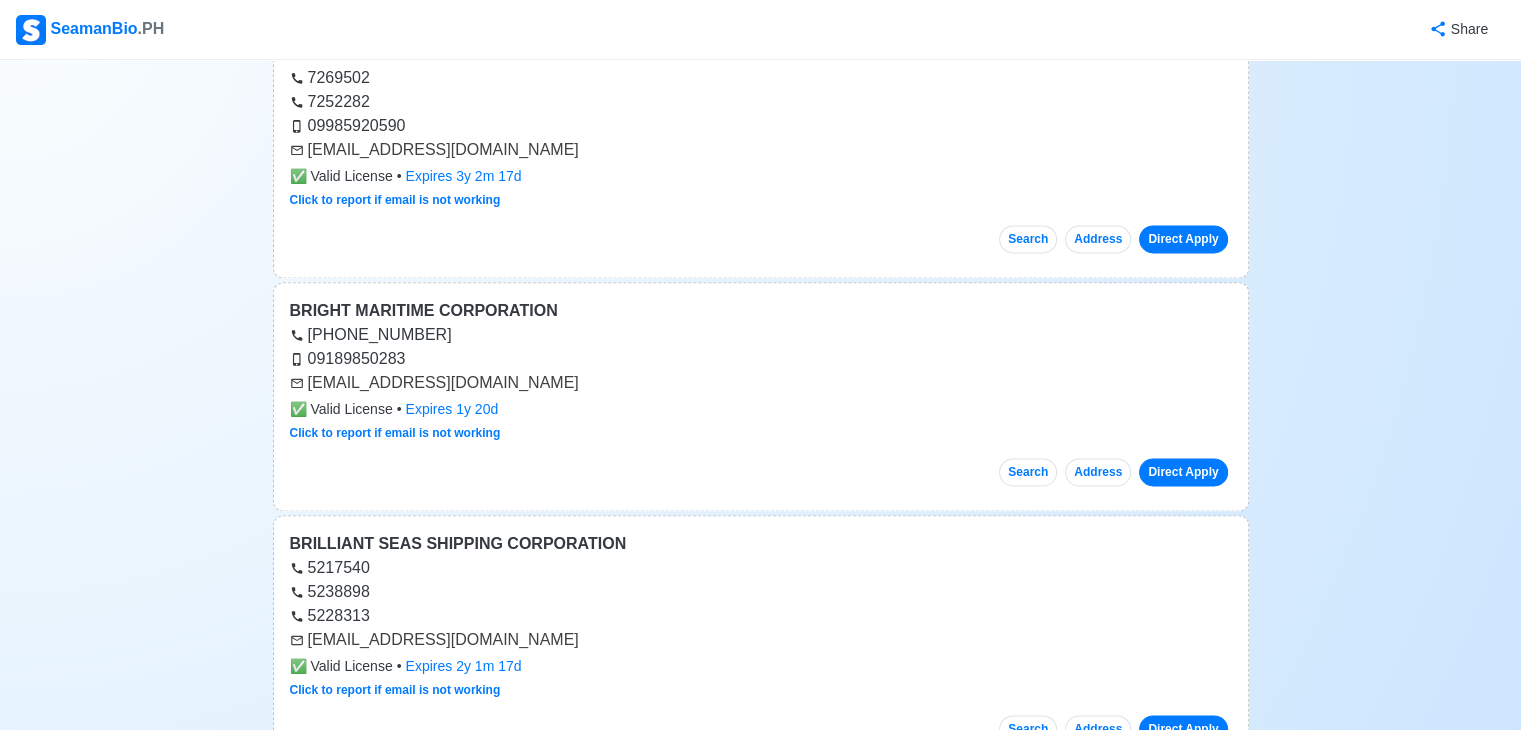 click on "Home Apply Direct to Agencies Ref Department of Migrant Workers Updated   Jul 15, 2025   •  6d ago Found  341   agencies ADFIL SHIPMANNING & MANAGEMENT CORP (02) 5671834 to 35 09397804443 09175510469 info@adfilship.com ✅   Valid License •   Expires   1m 16d Click to report if email is not working Search Address Direct Apply ADMIMAN MANNING INC 8567-2282 8567-2922 09292884273 09271497318 crew@avatarmaritime.com ✅   Valid License •   Expires   3y 1m 18d Click to report if email is not working Search Address Direct Apply AEGISCREW MANNING INC(FORMERLY GREAT MARITIME SHIPMANAGEMENT INC) (02) 5534668 (02) 4784458 recruitments@aegiscrew.com.ph ✅   Valid License •   Expires   2y 15d Click to report if email is not working Search Address Direct Apply AGILE MARITIME RESOURCES INC (FOR PII MARITIME SVCS INC) 7381608 7381607 8890251 recruitment@agilecrew.com ✅   Valid License •   Expires   3y 3m 18d Click to report if email is not working Search Address Direct Apply ALL OCEANS MARITIME AGENCY INC ✅" at bounding box center (760, 30408) 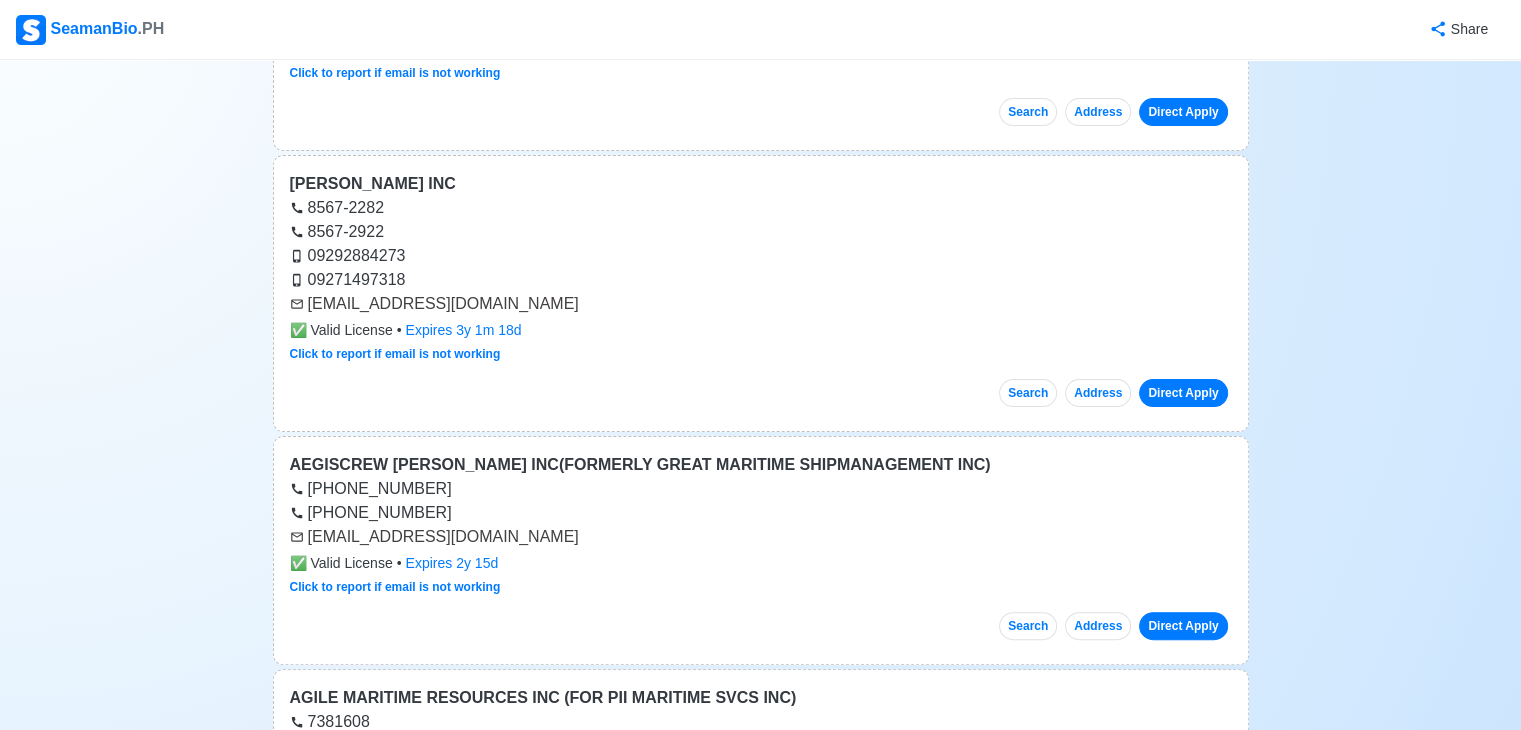 scroll, scrollTop: 0, scrollLeft: 0, axis: both 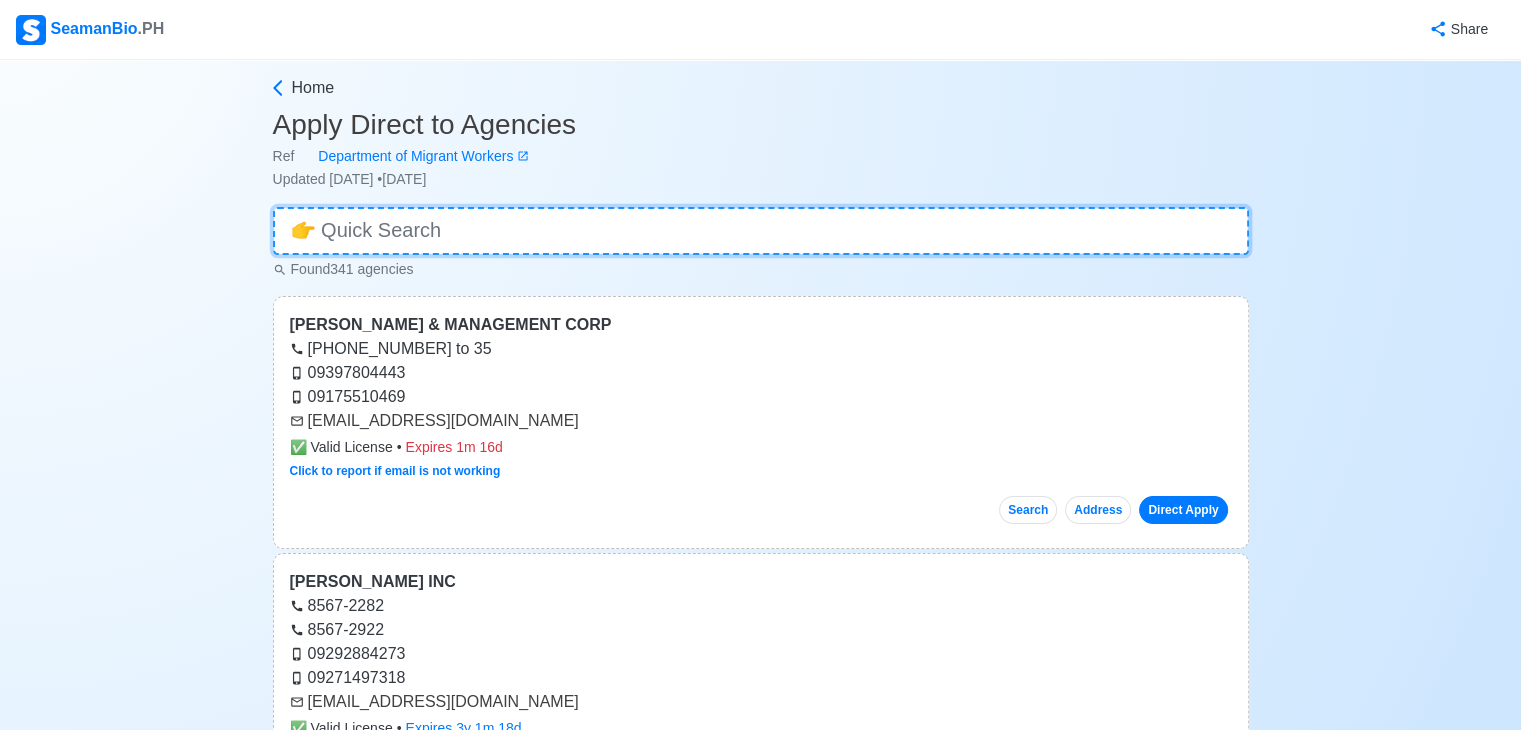 click at bounding box center [761, 231] 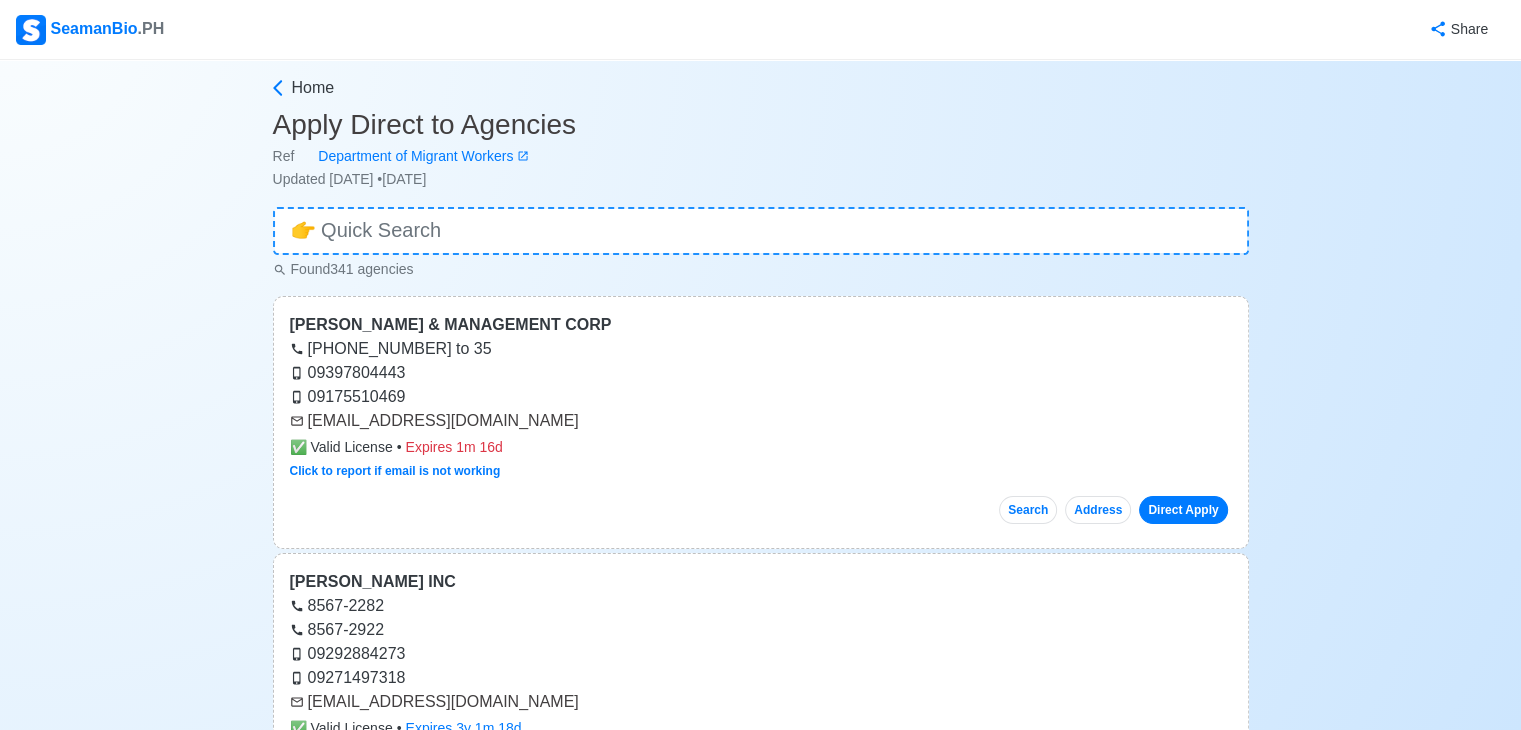 click on "SeamanBio .PH" at bounding box center (90, 30) 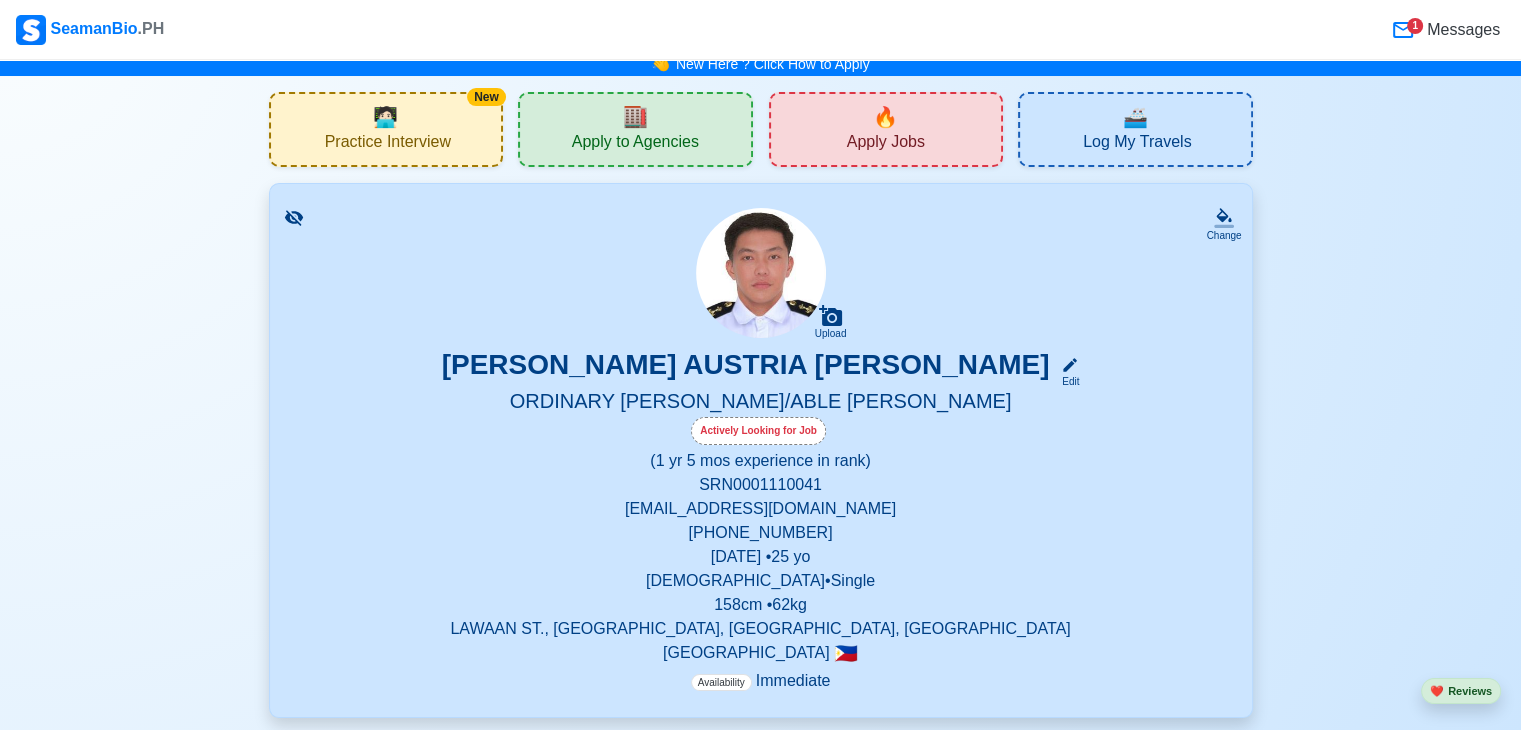 scroll, scrollTop: 0, scrollLeft: 0, axis: both 